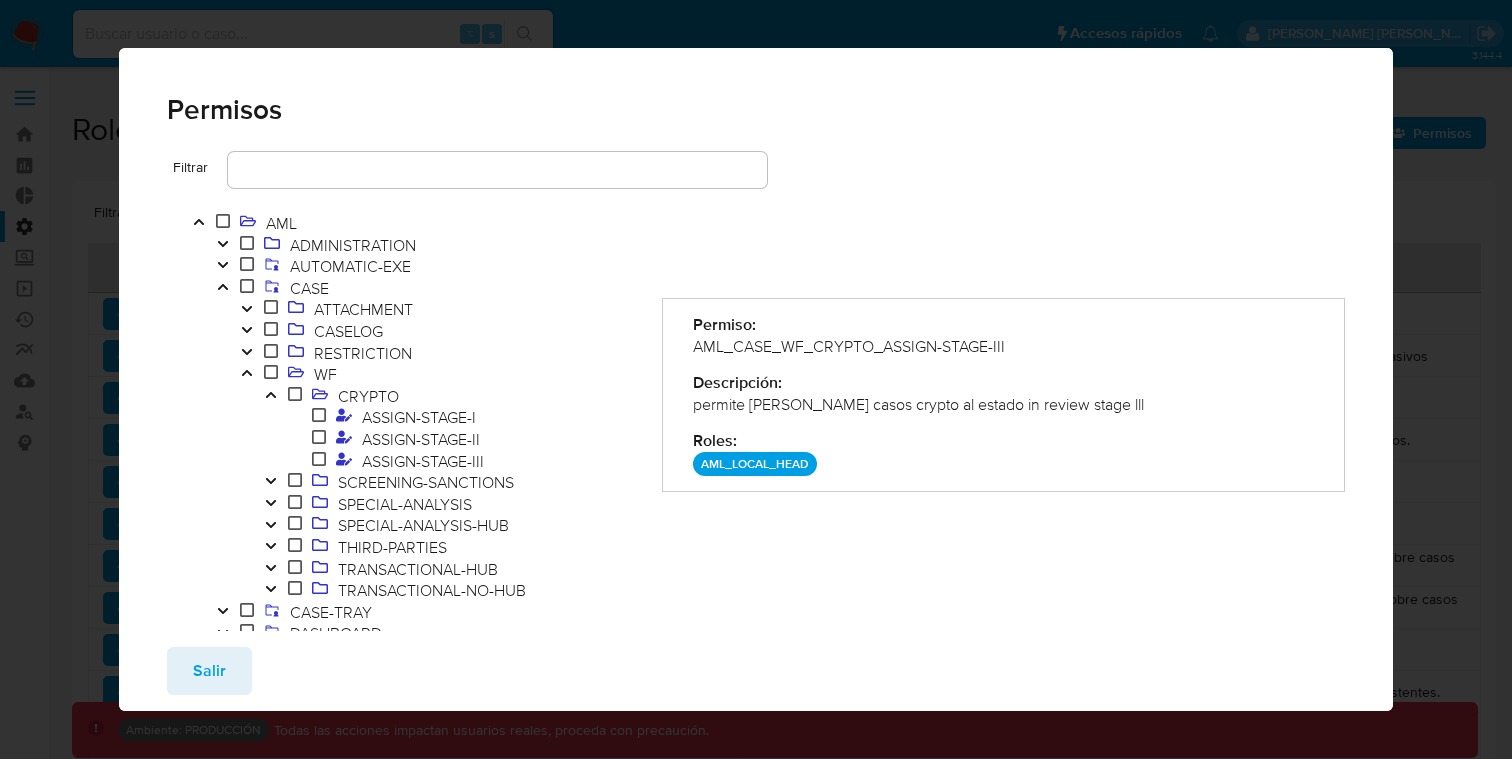 scroll, scrollTop: 0, scrollLeft: 0, axis: both 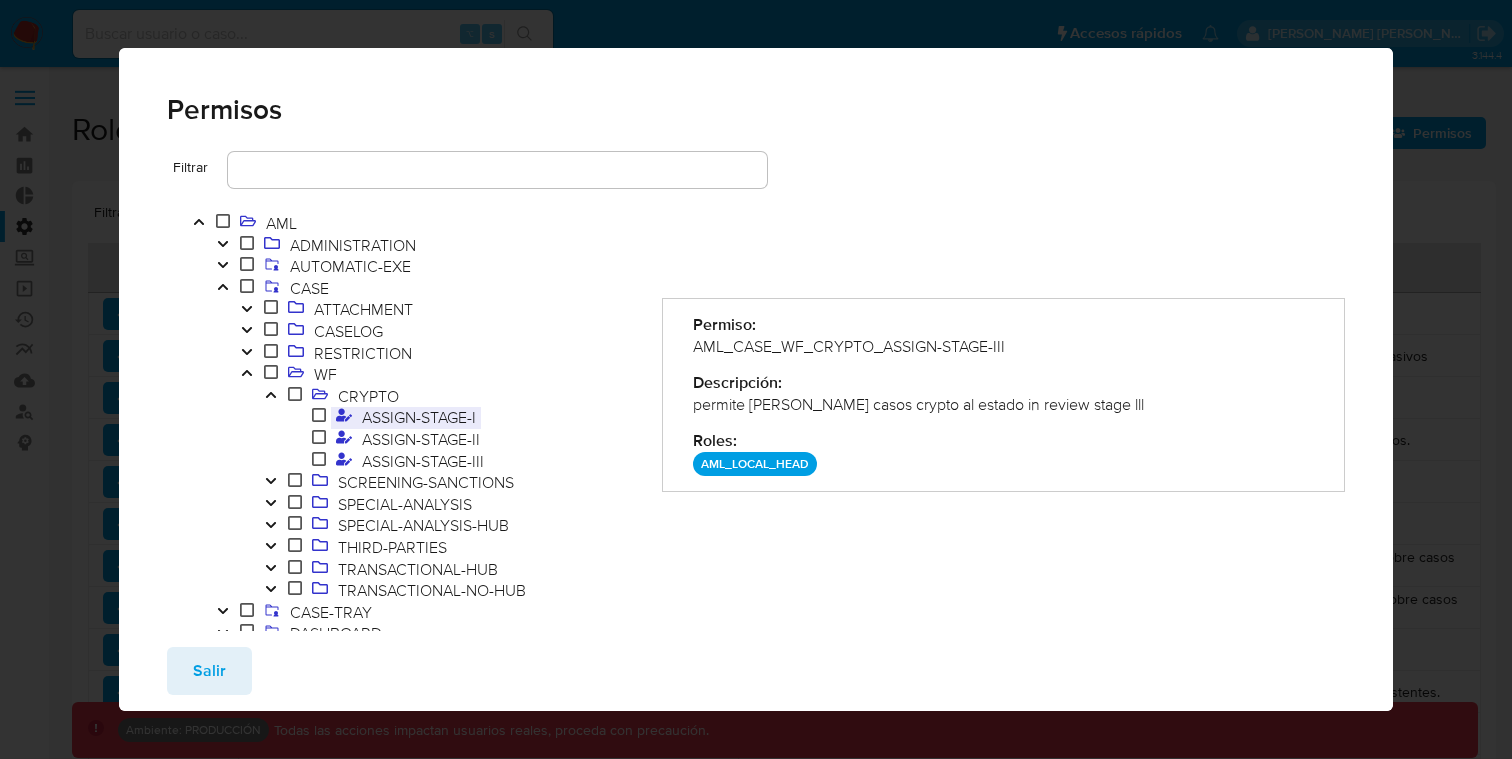 click on "ASSIGN-STAGE-I" at bounding box center [419, 417] 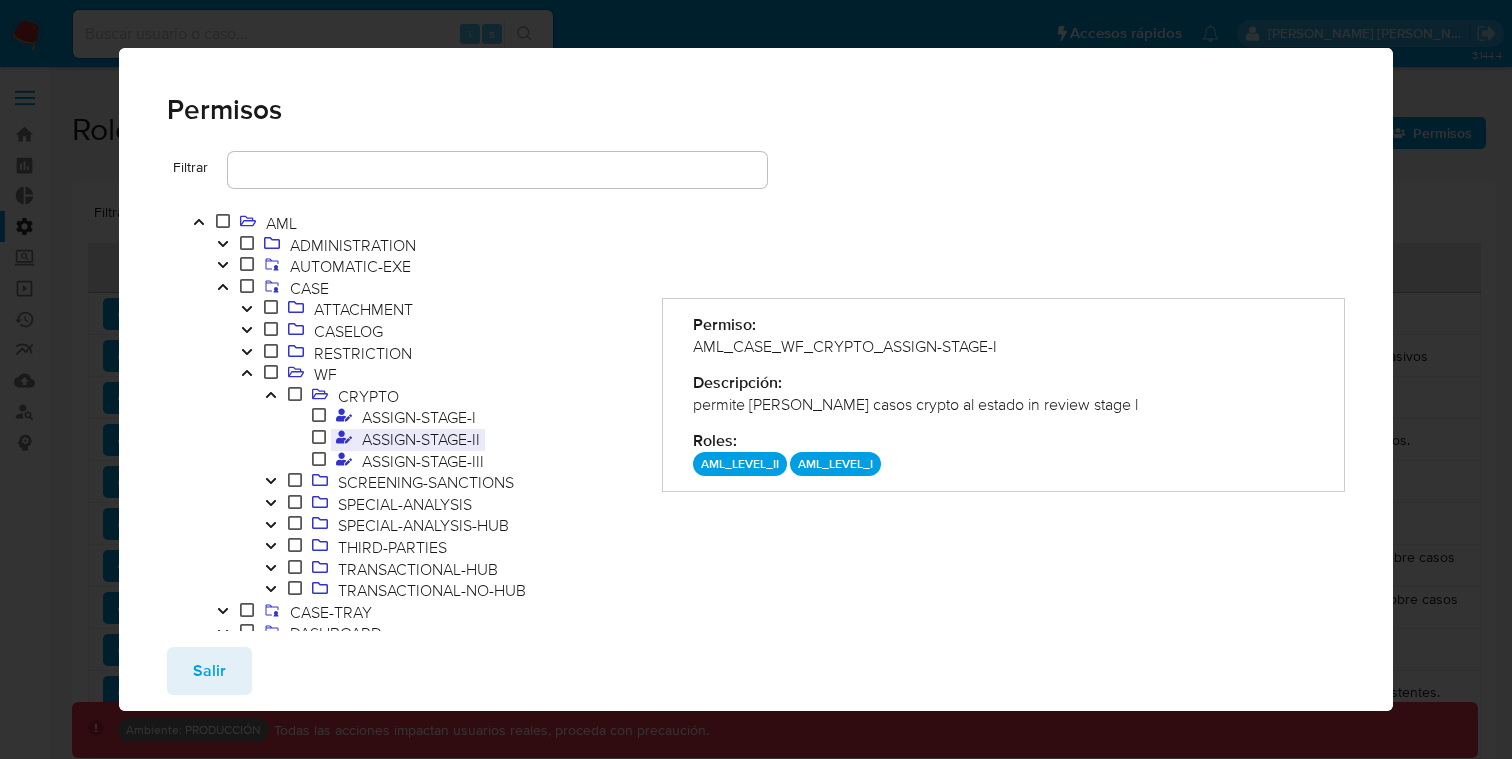 click on "ASSIGN-STAGE-II" at bounding box center (421, 439) 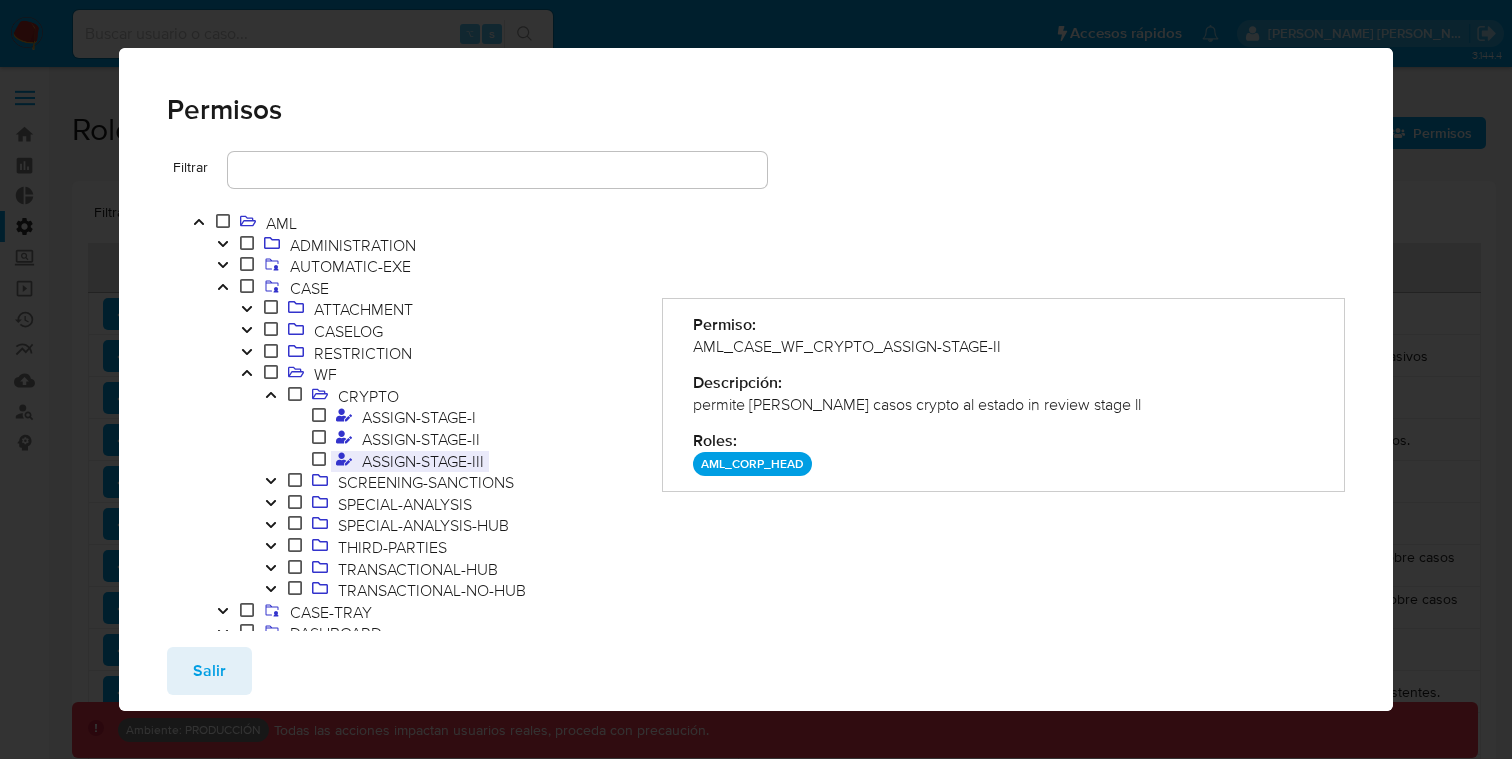 click on "ASSIGN-STAGE-III" at bounding box center [423, 461] 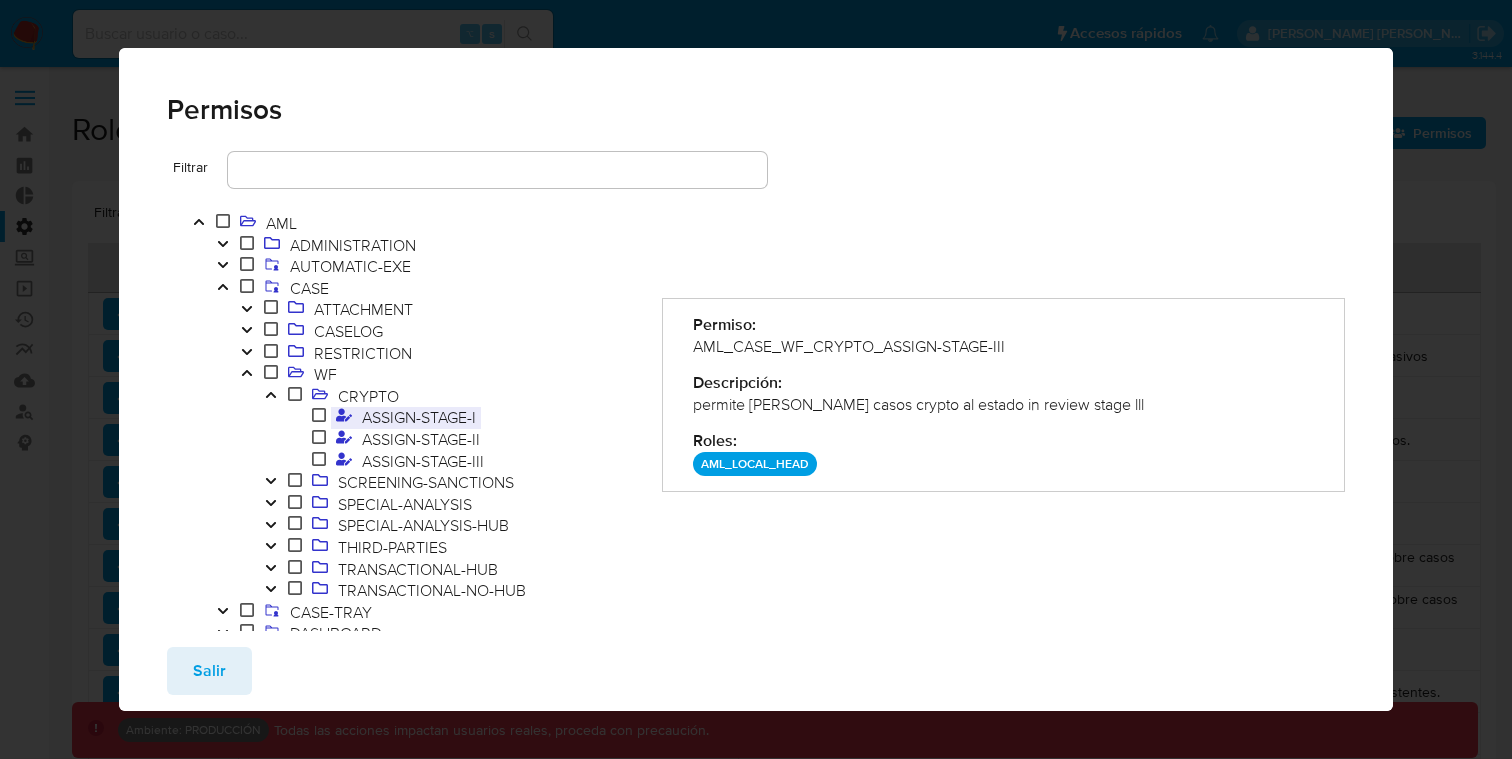 click on "ASSIGN-STAGE-I" at bounding box center [419, 417] 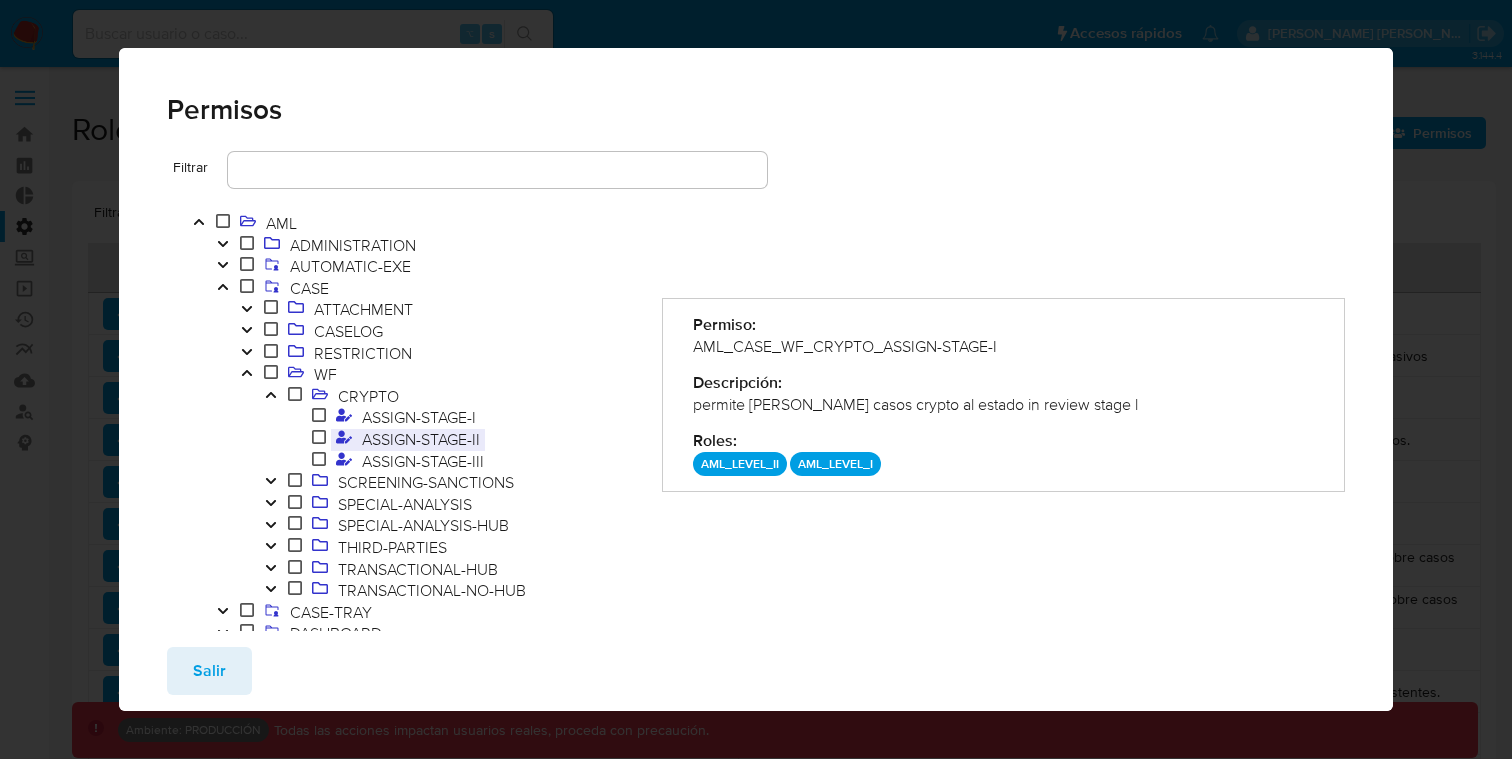 click on "ASSIGN-STAGE-II" at bounding box center (421, 439) 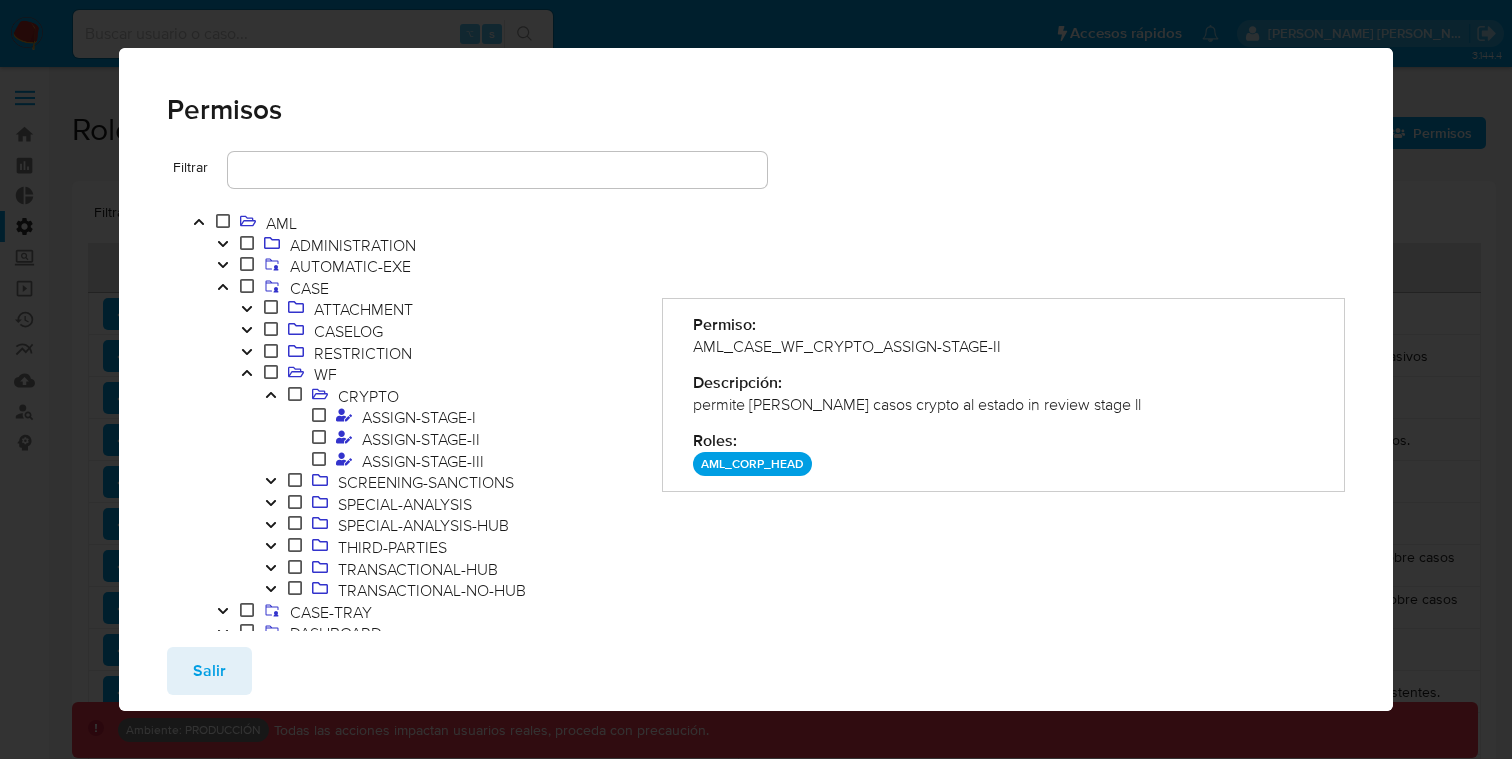 click on "Permisos Filtrar AML ADMINISTRATION AUTOMATIC-EXE CASE ATTACHMENT CASELOG RESTRICTION WF CRYPTO ASSIGN-STAGE-I ASSIGN-STAGE-II ASSIGN-STAGE-III SCREENING-SANCTIONS SPECIAL-ANALYSIS SPECIAL-ANALYSIS-HUB THIRD-PARTIES TRANSACTIONAL-HUB TRANSACTIONAL-NO-HUB CASE-TRAY DASHBOARD DATA-COLLECTOR MULAN PERSON REPORT SCREENING SEARCH SITES THIRD-PARTIES TOOLKIT USER WATCHLIST Permiso: AML_CASE_WF_CRYPTO_ASSIGN-STAGE-II Descripción: permite tomar casos crypto al estado in review stage ll Roles : AML_CORP_HEAD Salir" at bounding box center [756, 379] 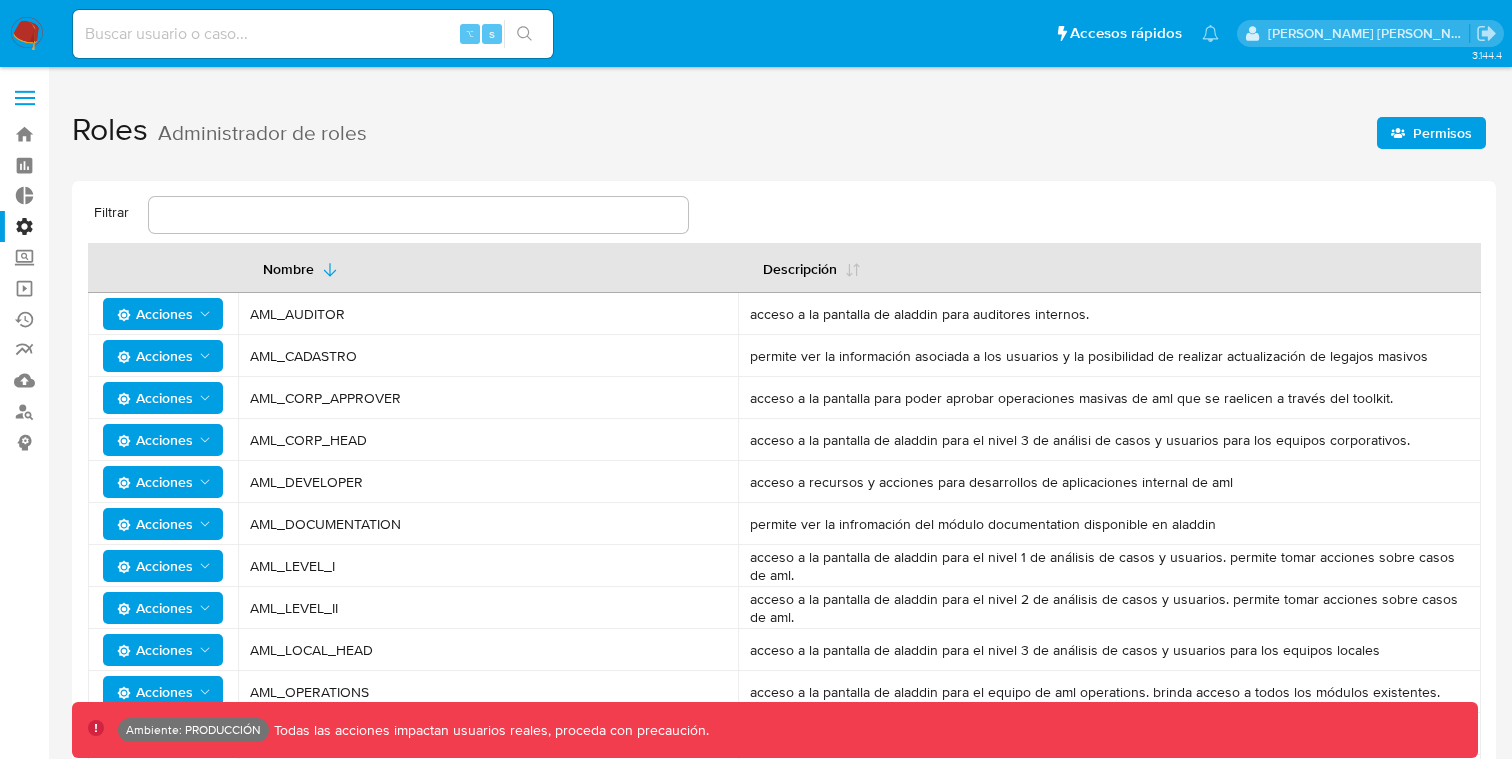 click at bounding box center (27, 34) 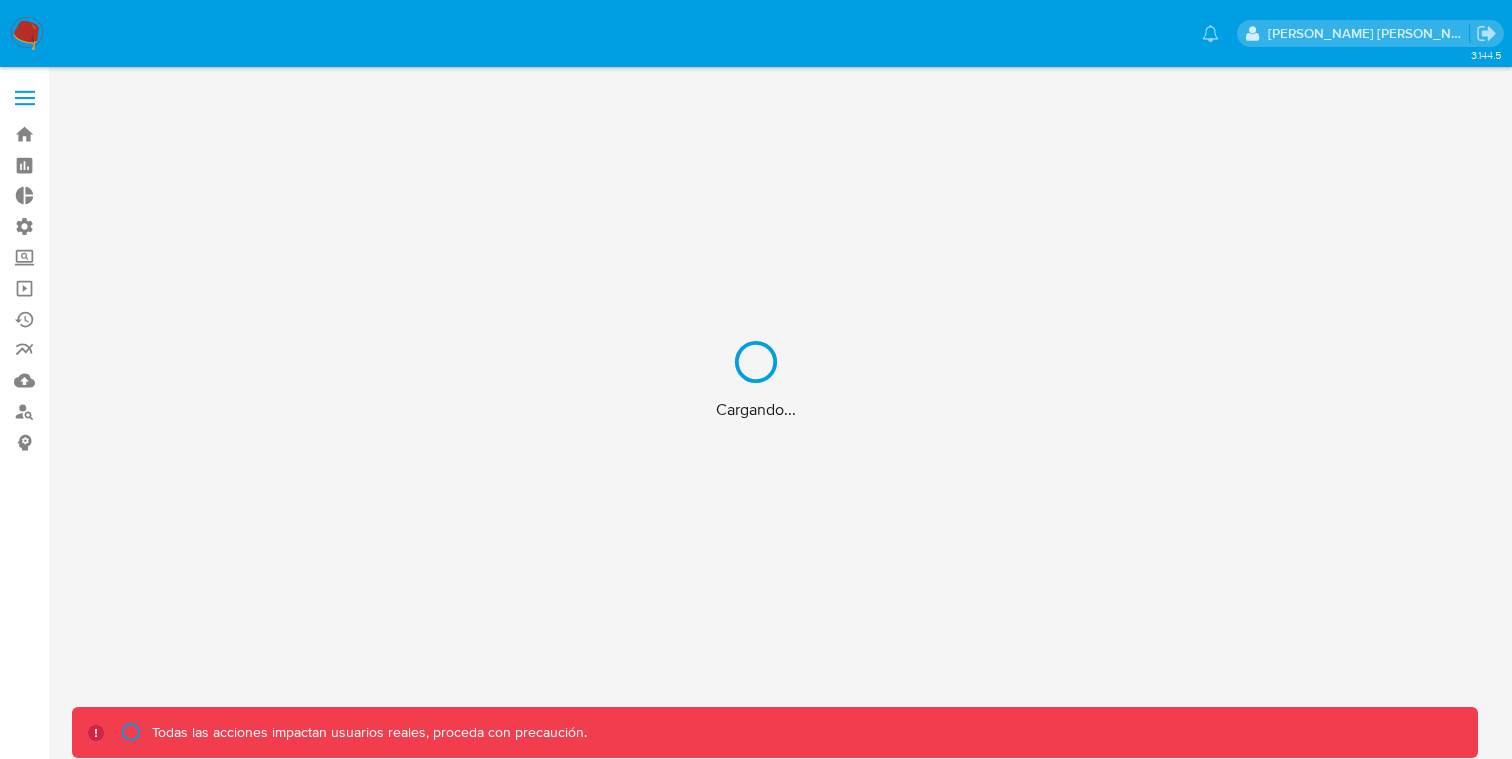 scroll, scrollTop: 0, scrollLeft: 0, axis: both 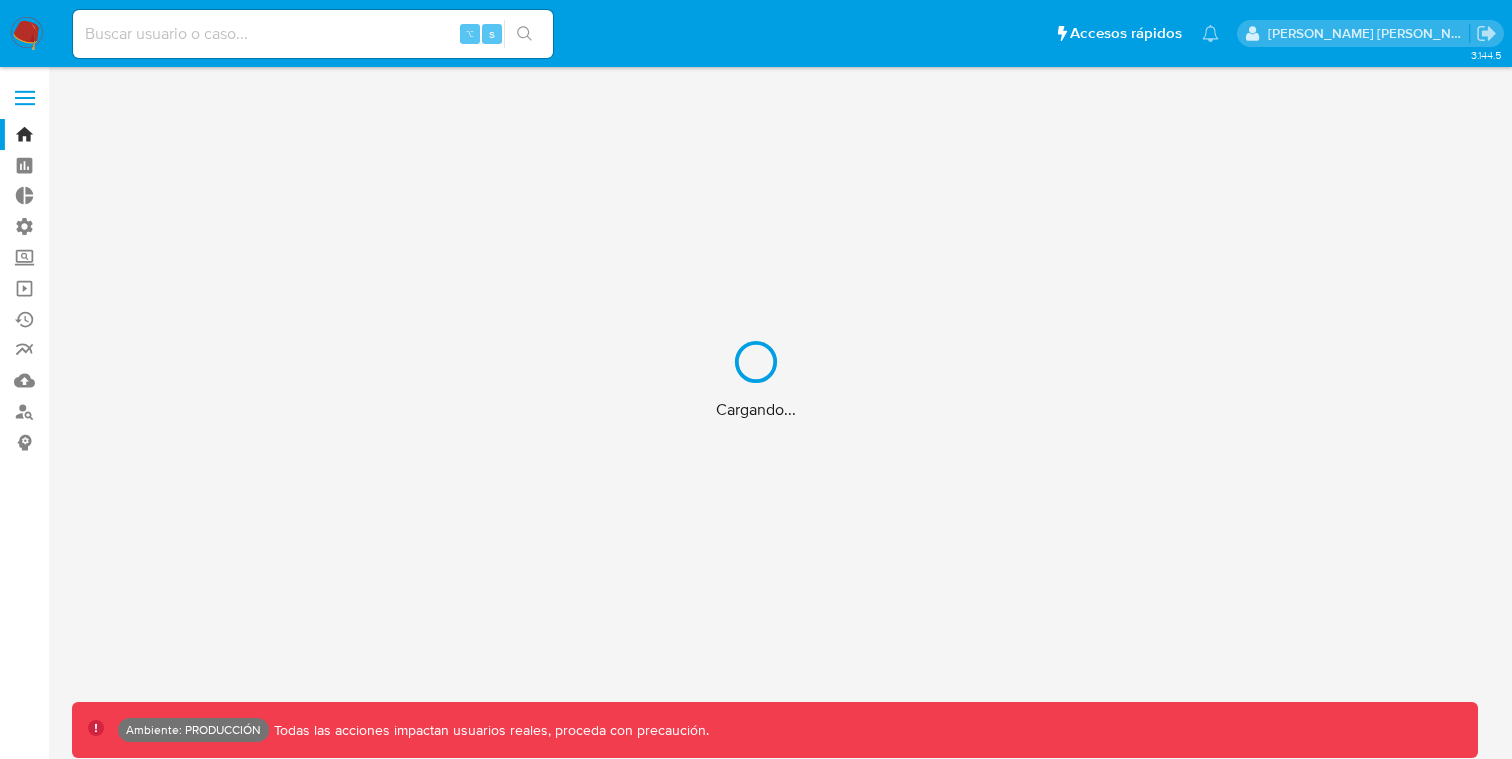 click on "Cargando..." at bounding box center (756, 379) 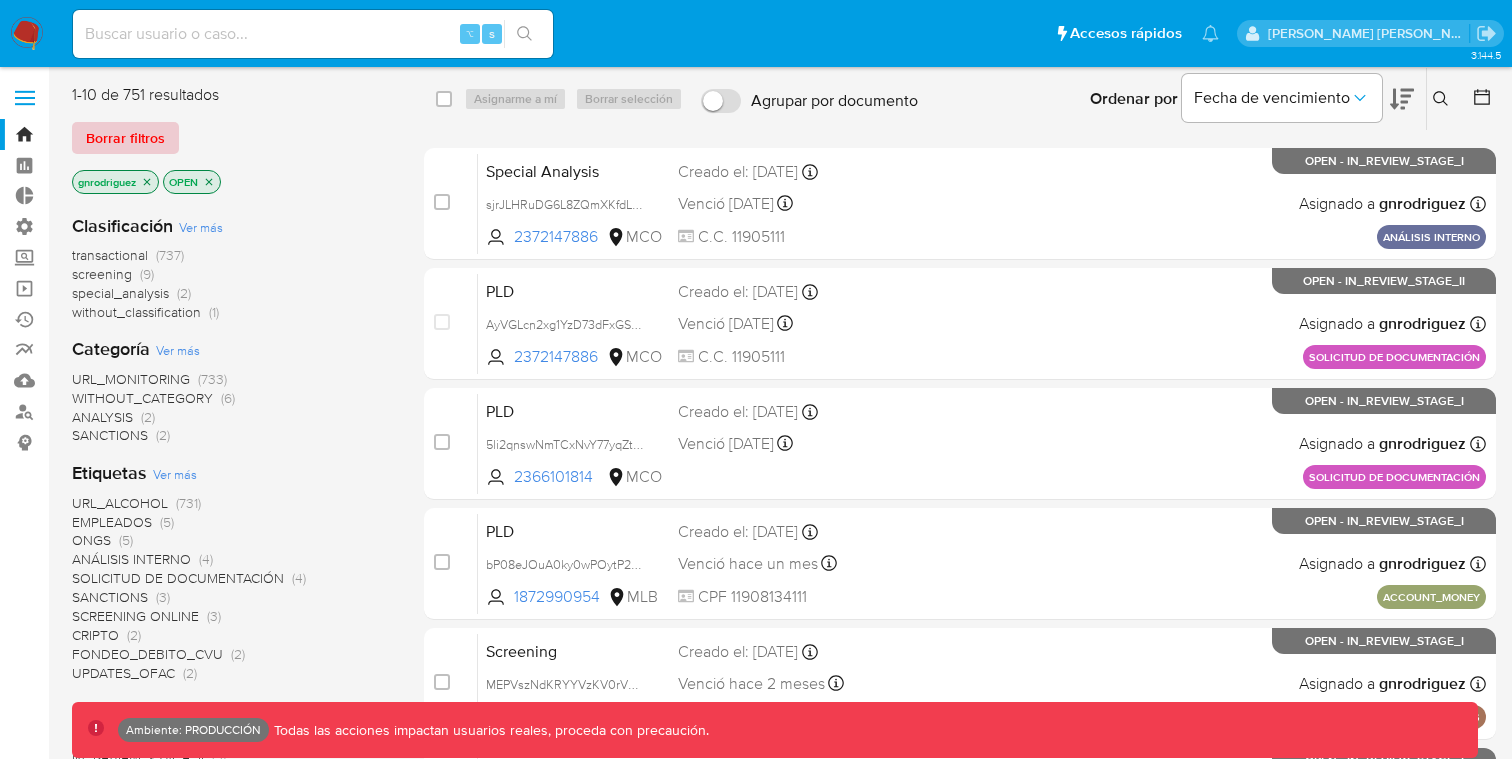 click on "Borrar filtros" at bounding box center [125, 138] 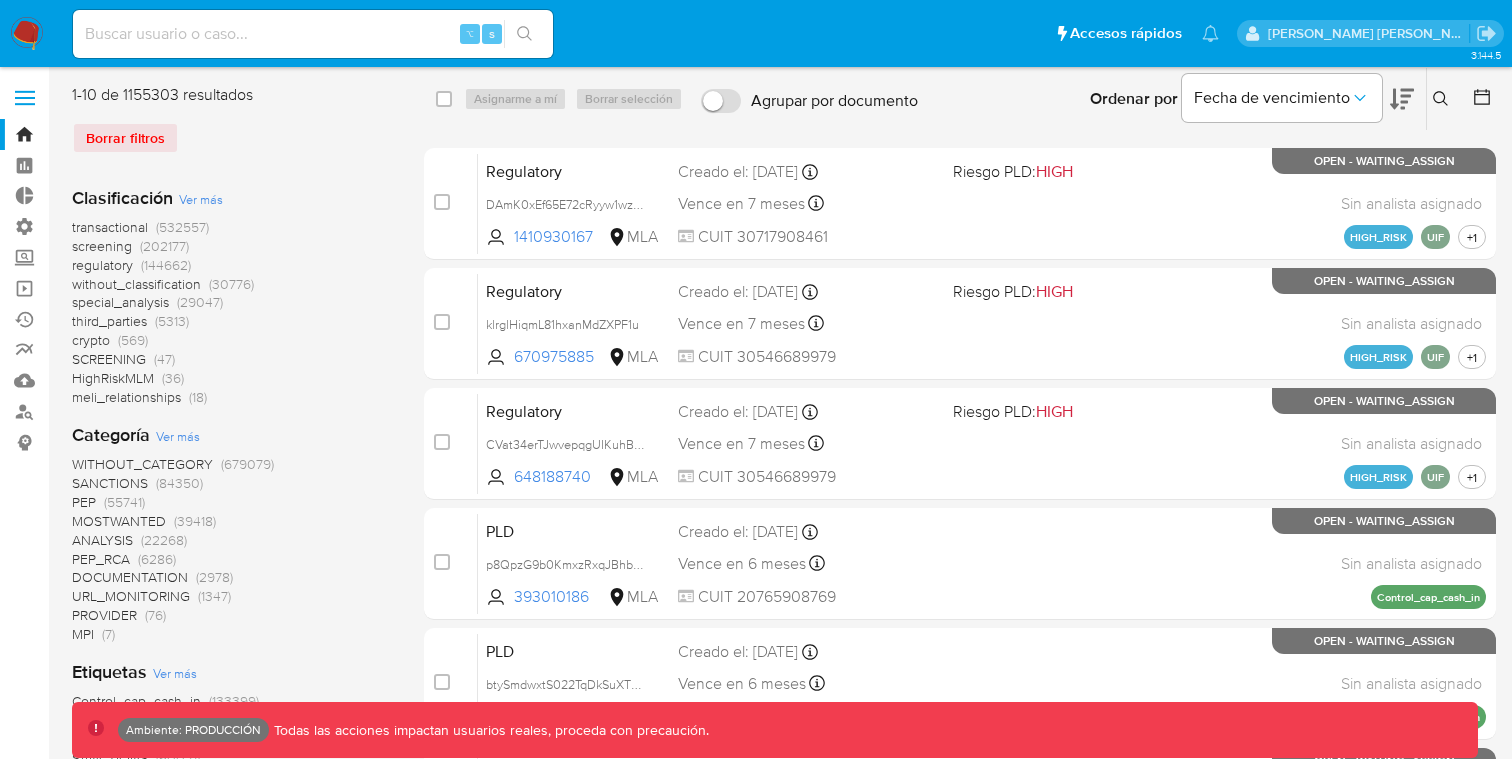 click at bounding box center (1443, 99) 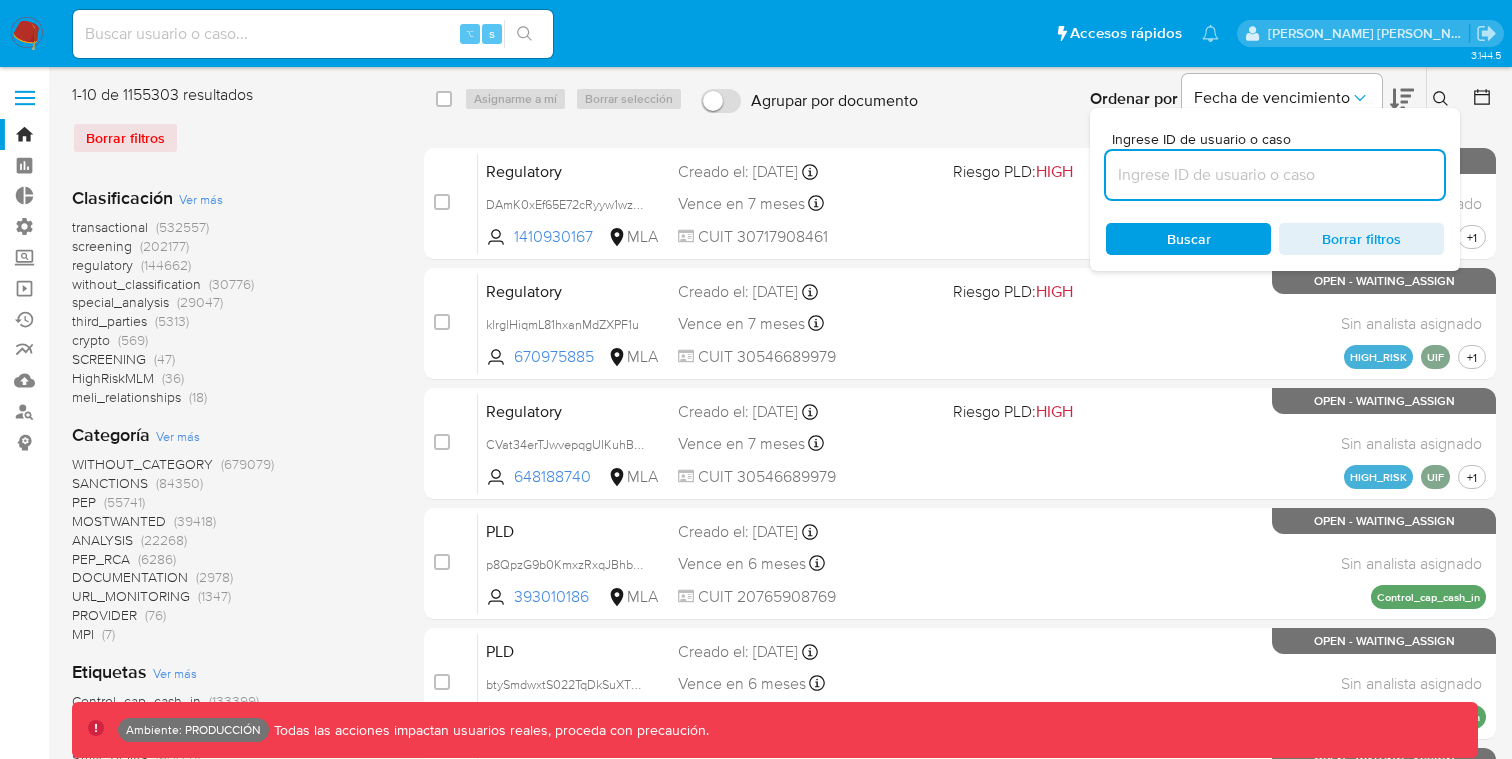 click at bounding box center [1275, 175] 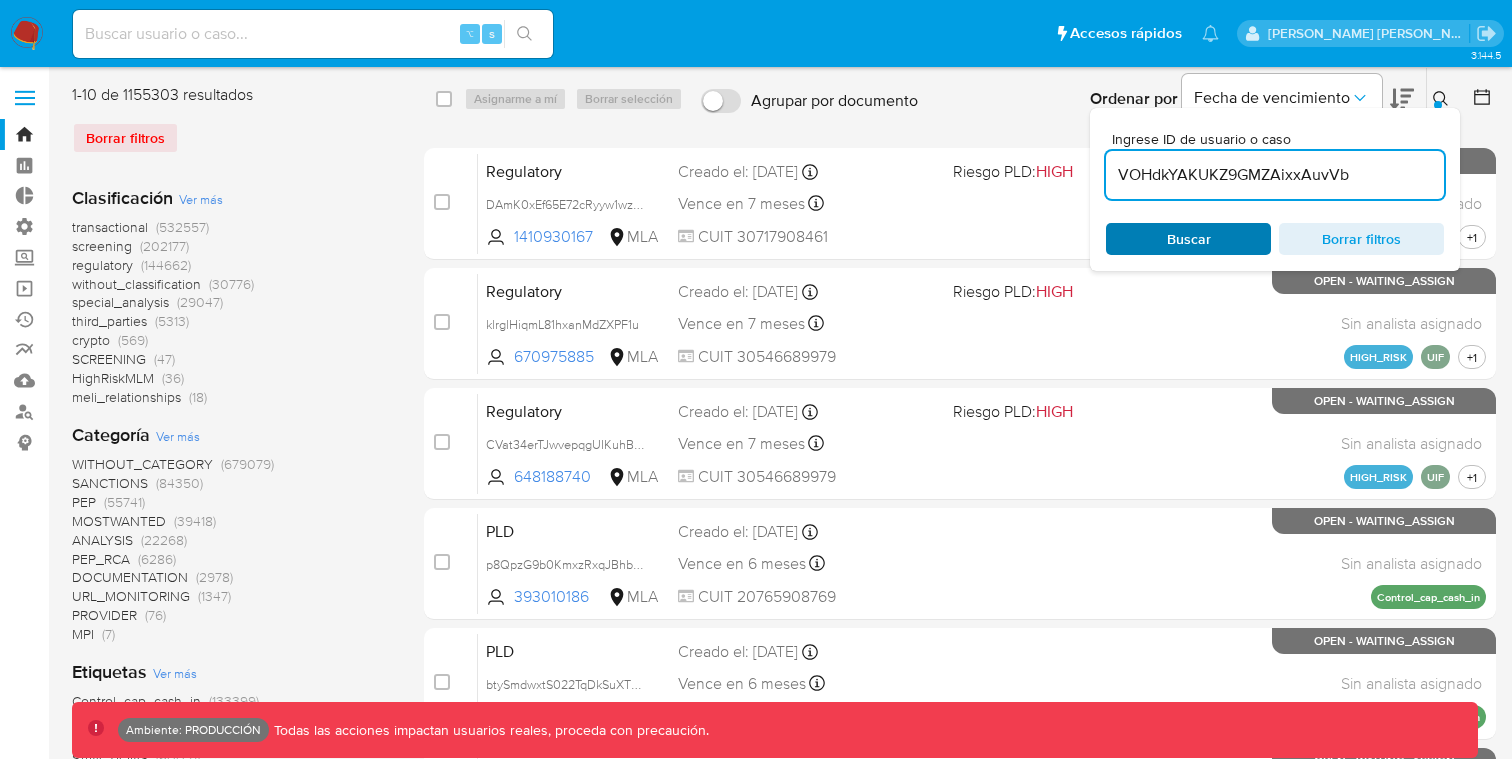type on "VOHdkYAKUKZ9GMZAixxAuvVb" 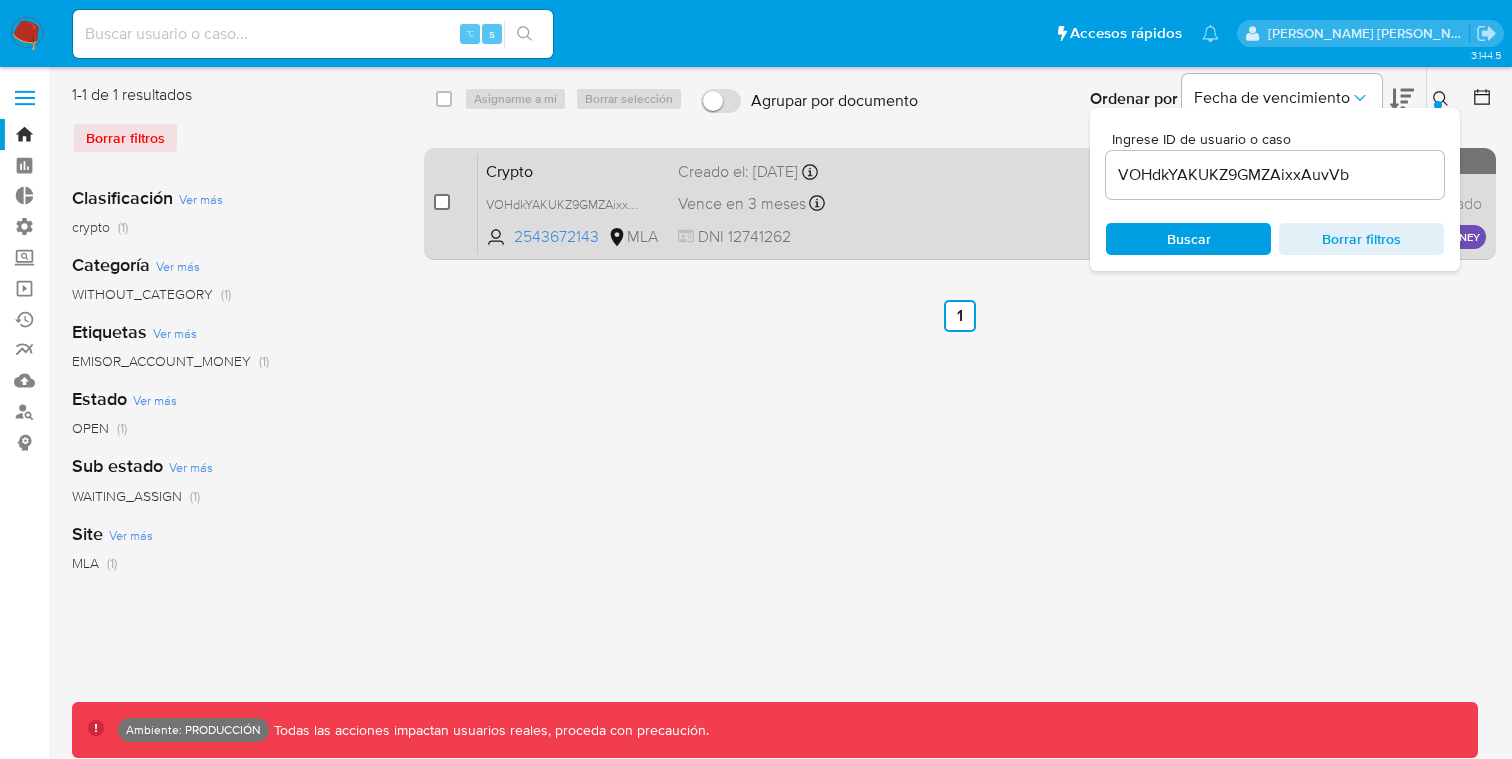 click at bounding box center (442, 202) 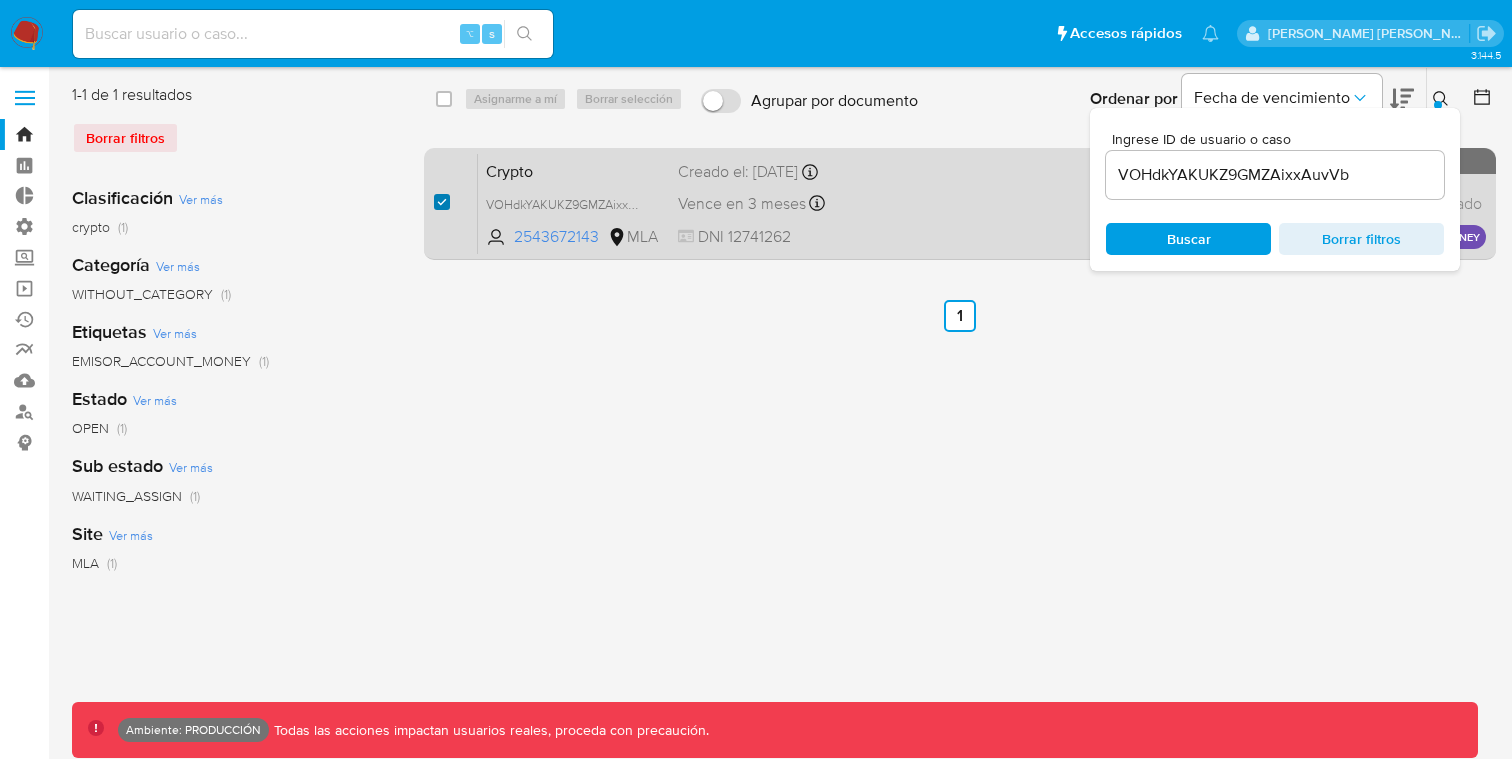 checkbox on "true" 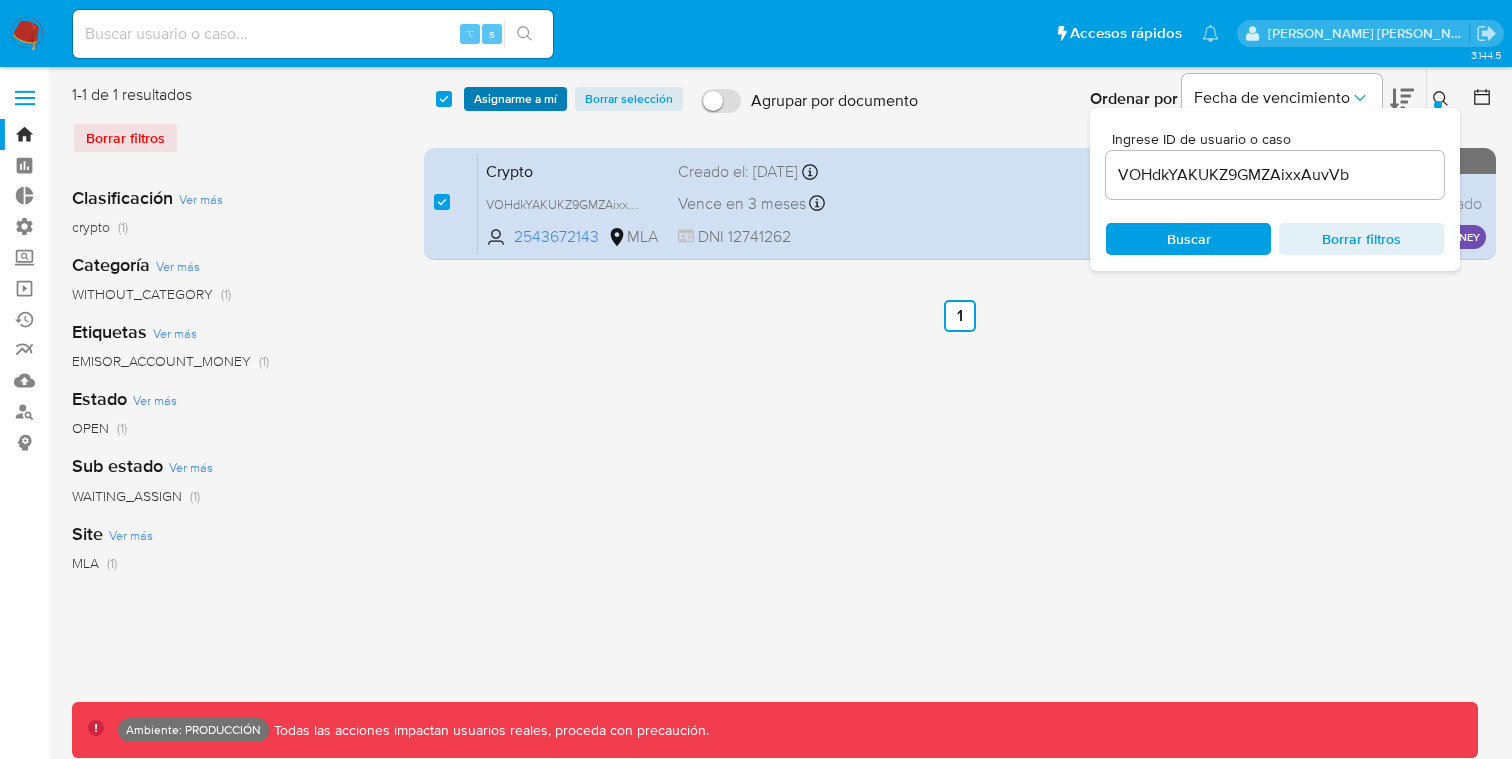 click on "Asignarme a mí" at bounding box center [515, 99] 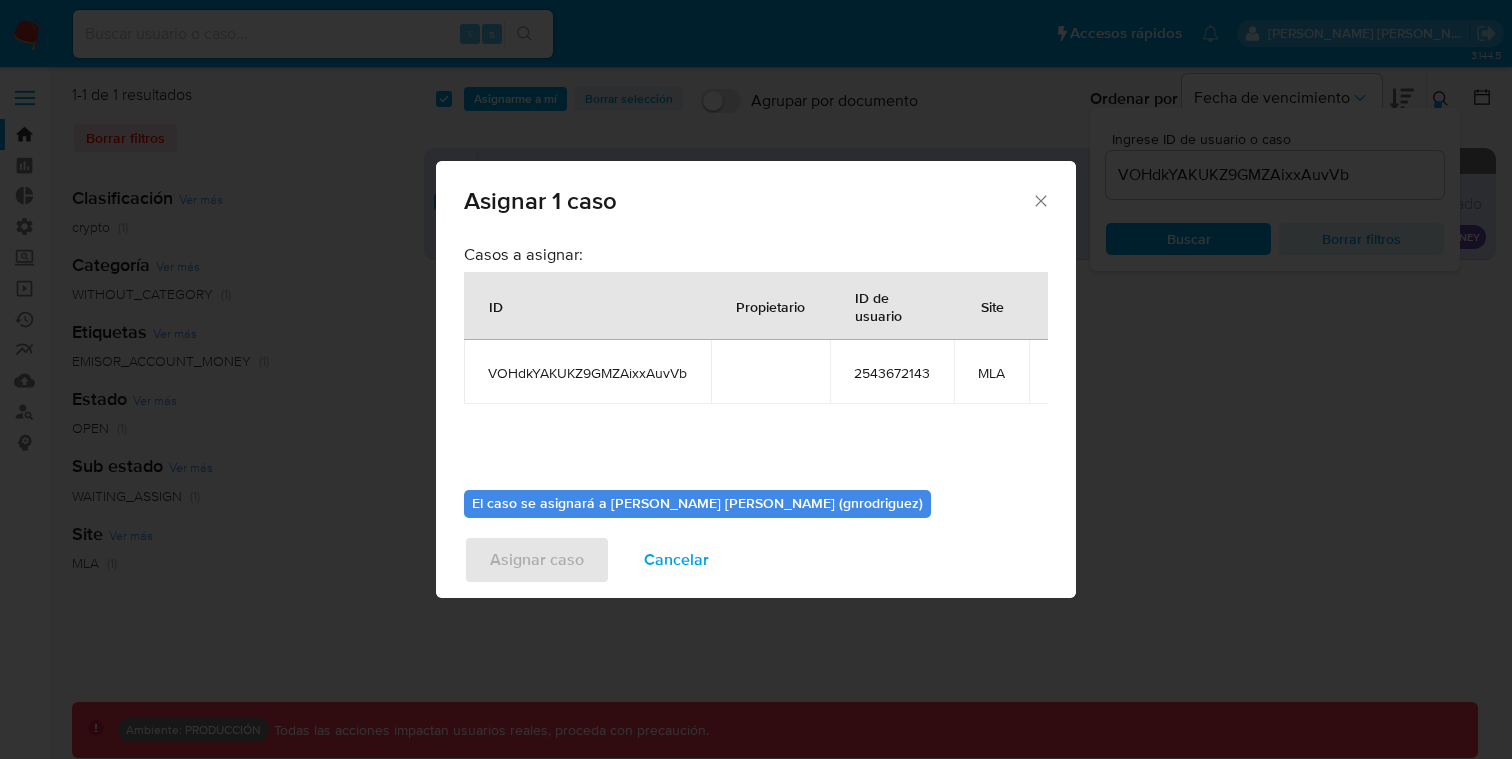 click on "2543672143" at bounding box center [892, 372] 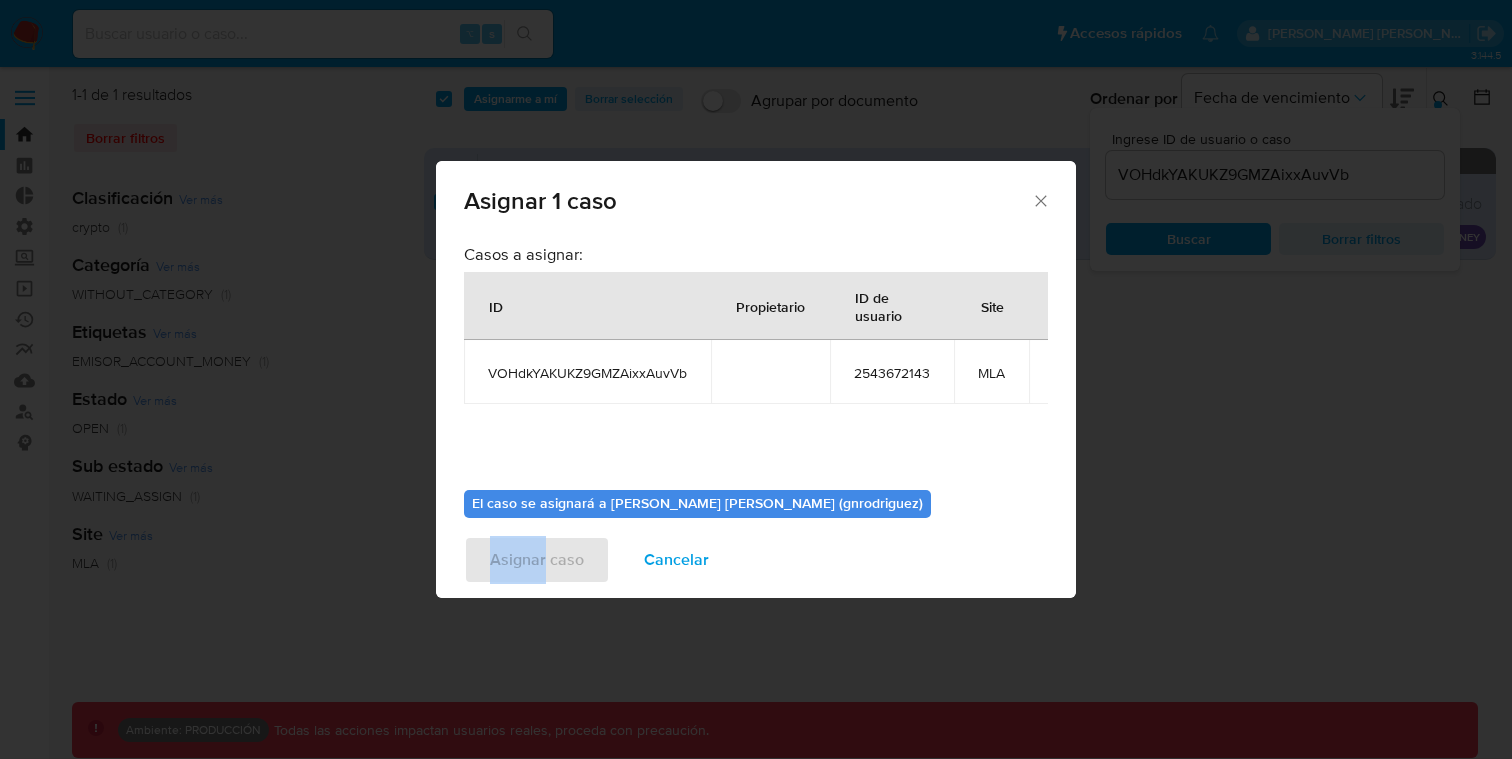 click on "Asignar caso Cancelar" at bounding box center (756, 560) 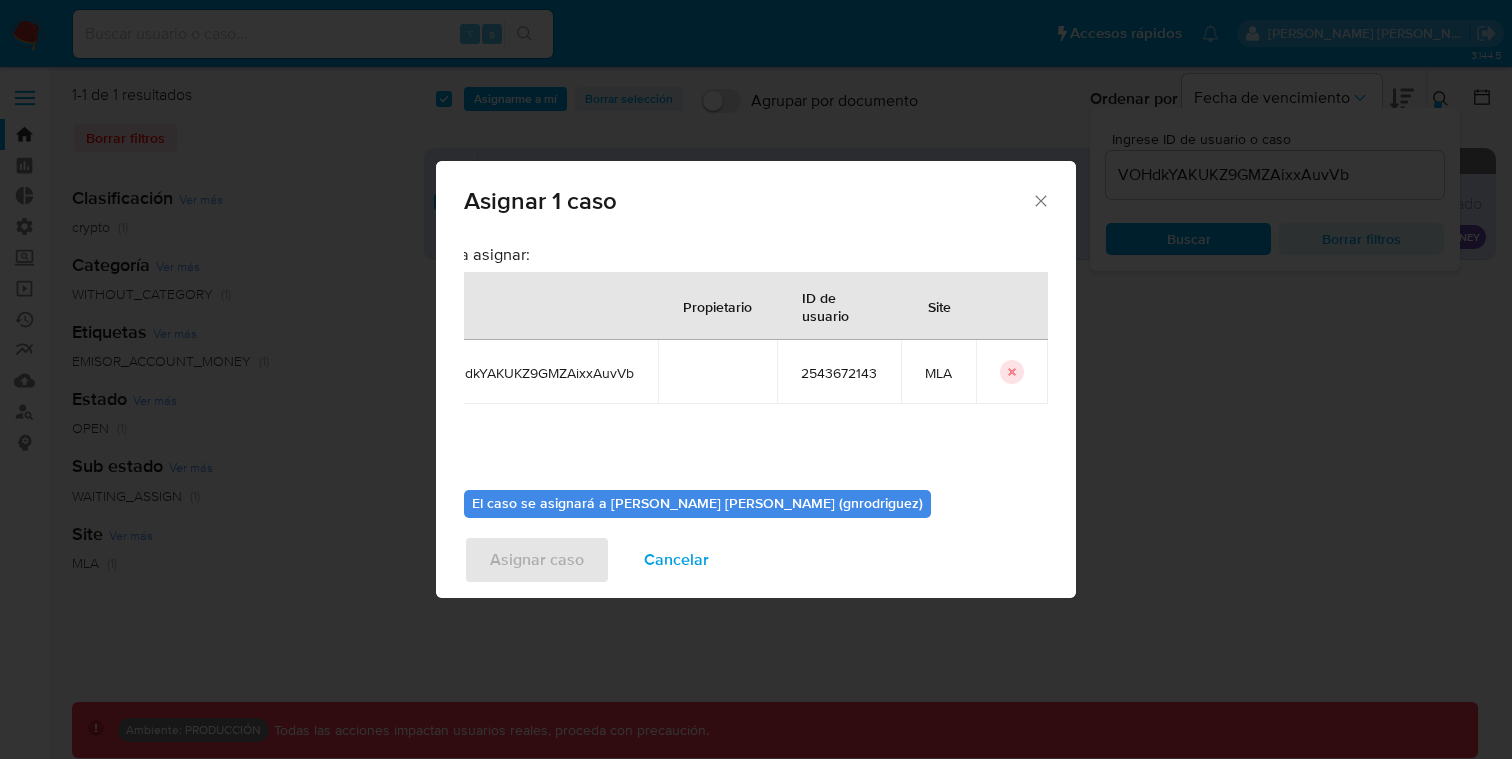 click on "VOHdkYAKUKZ9GMZAixxAuvVb" at bounding box center [534, 372] 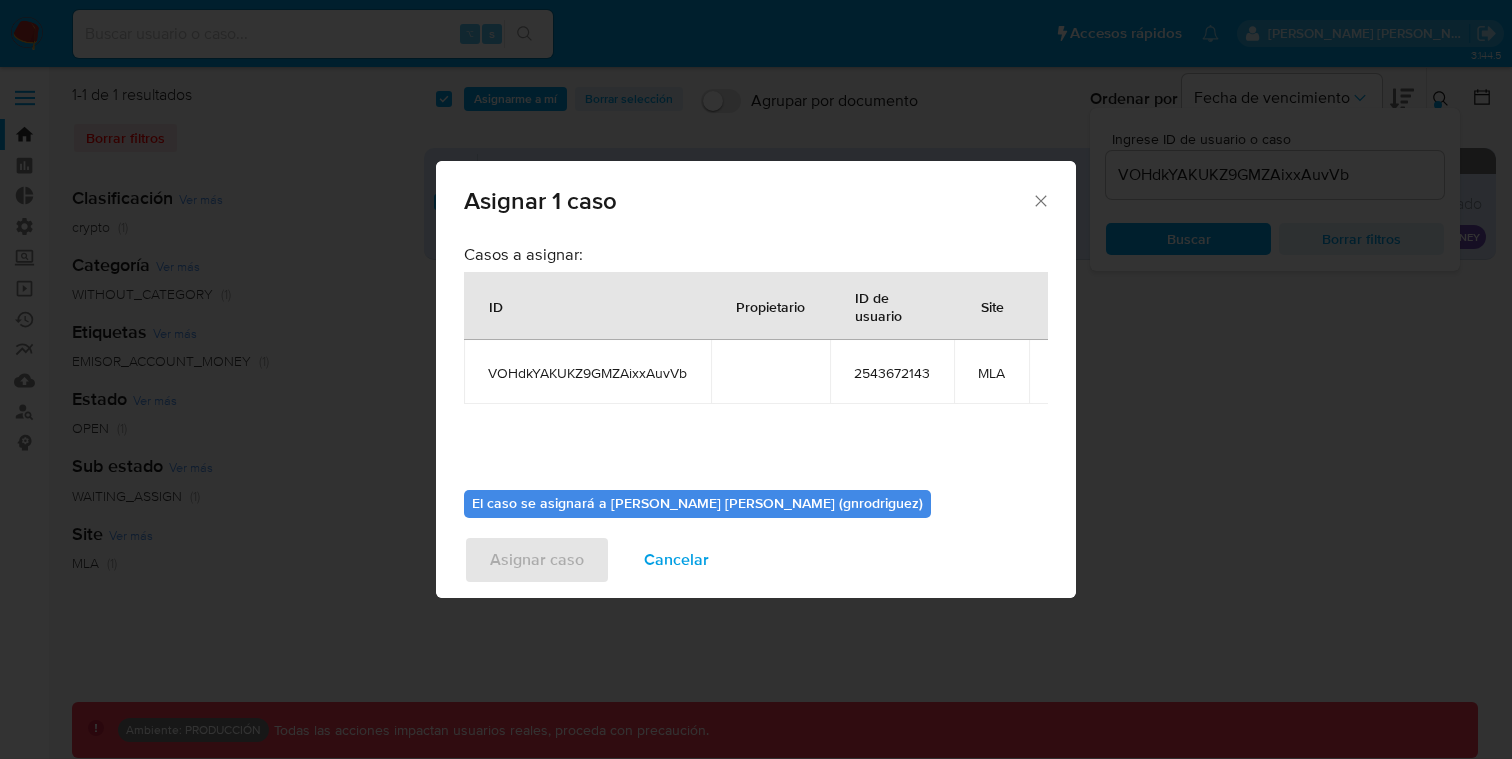 click on "Cancelar" at bounding box center [676, 560] 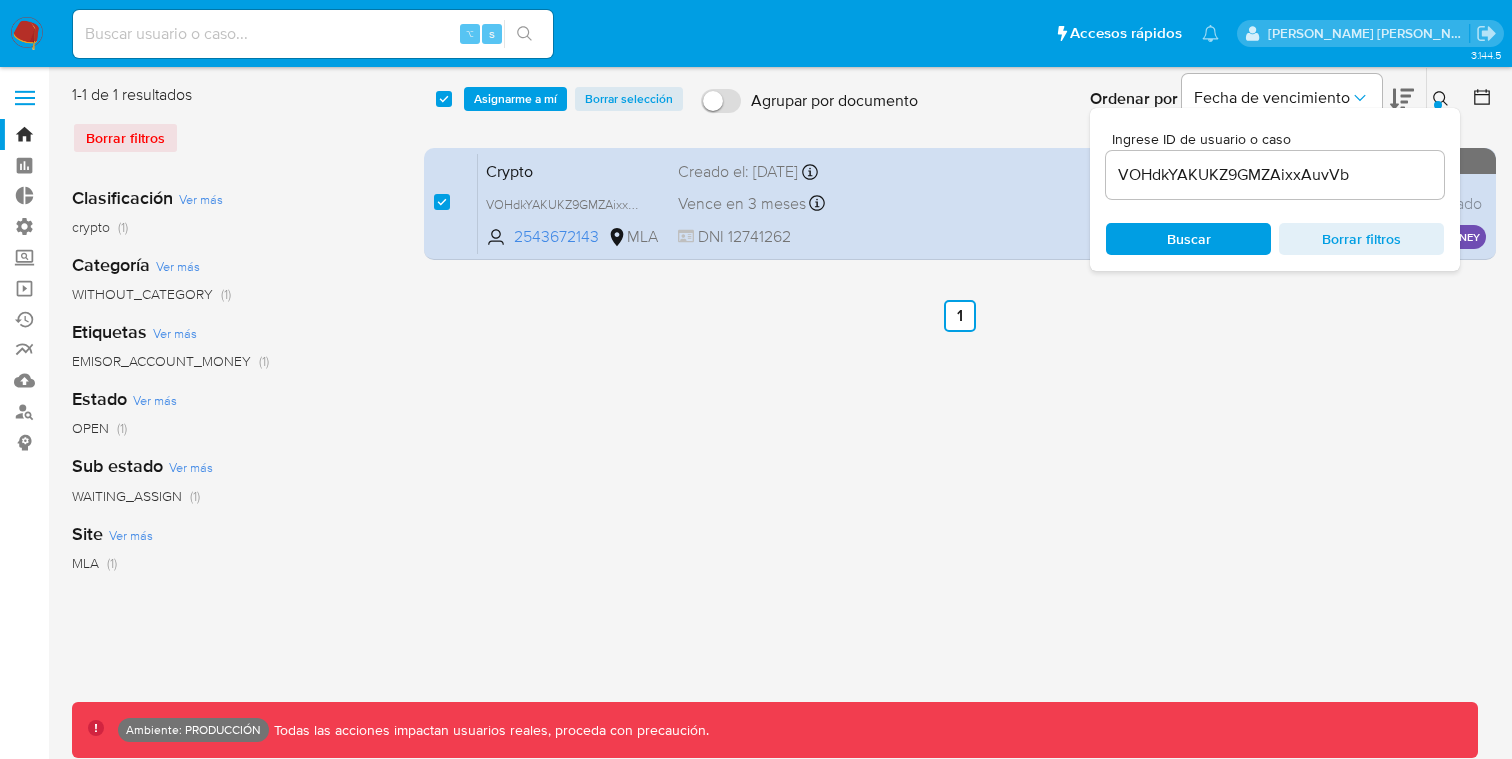 click on "select-all-cases-checkbox" at bounding box center [448, 99] 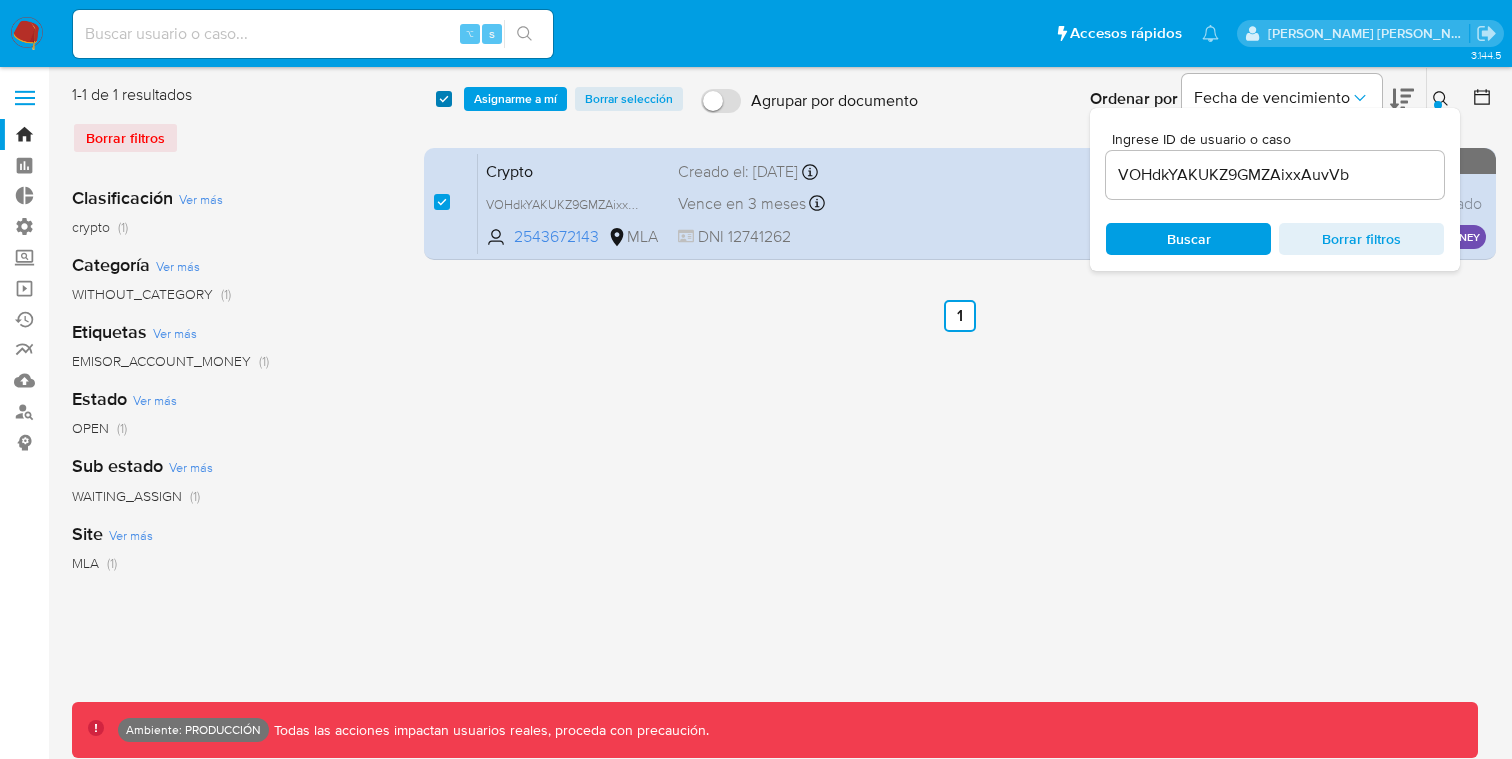 click at bounding box center [444, 99] 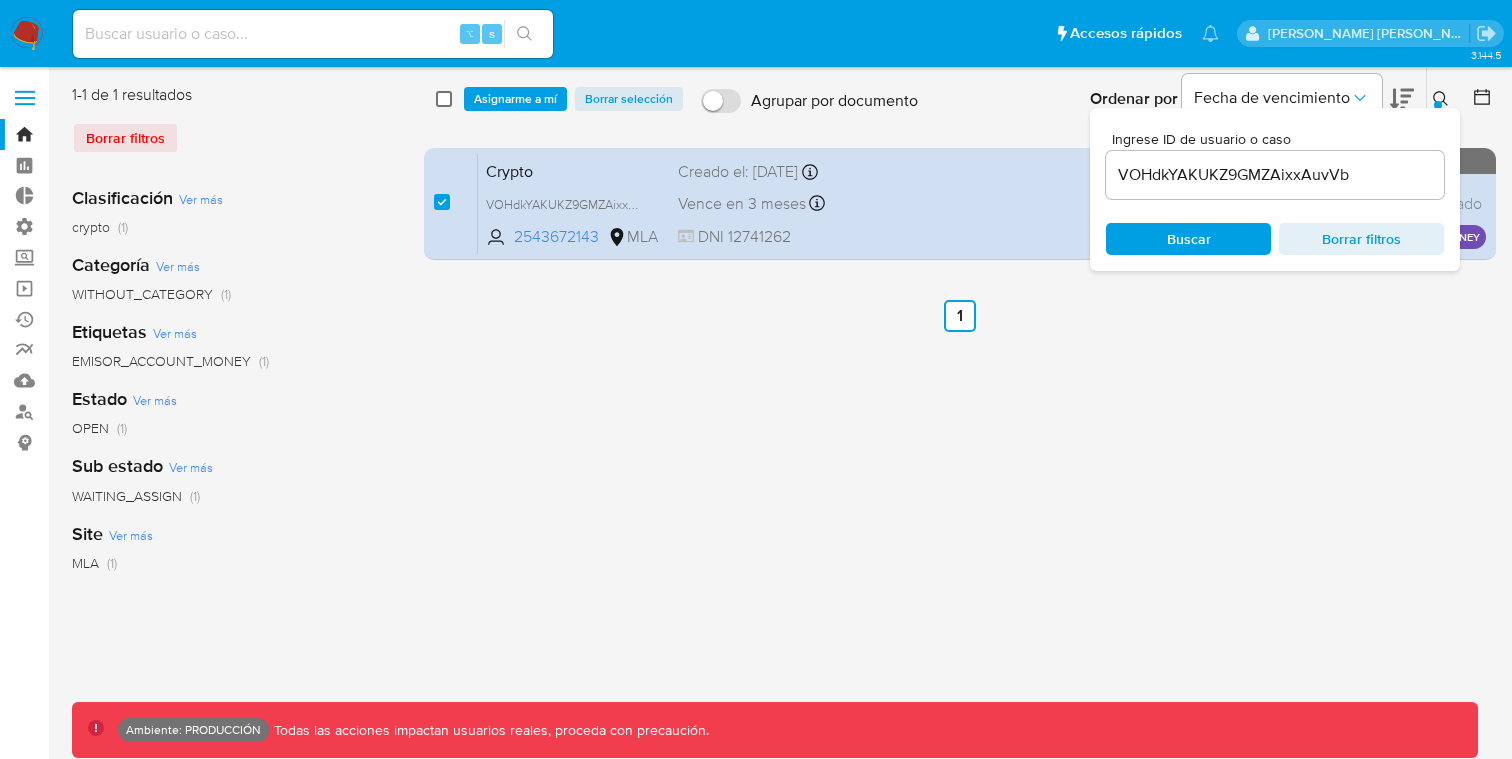 checkbox on "false" 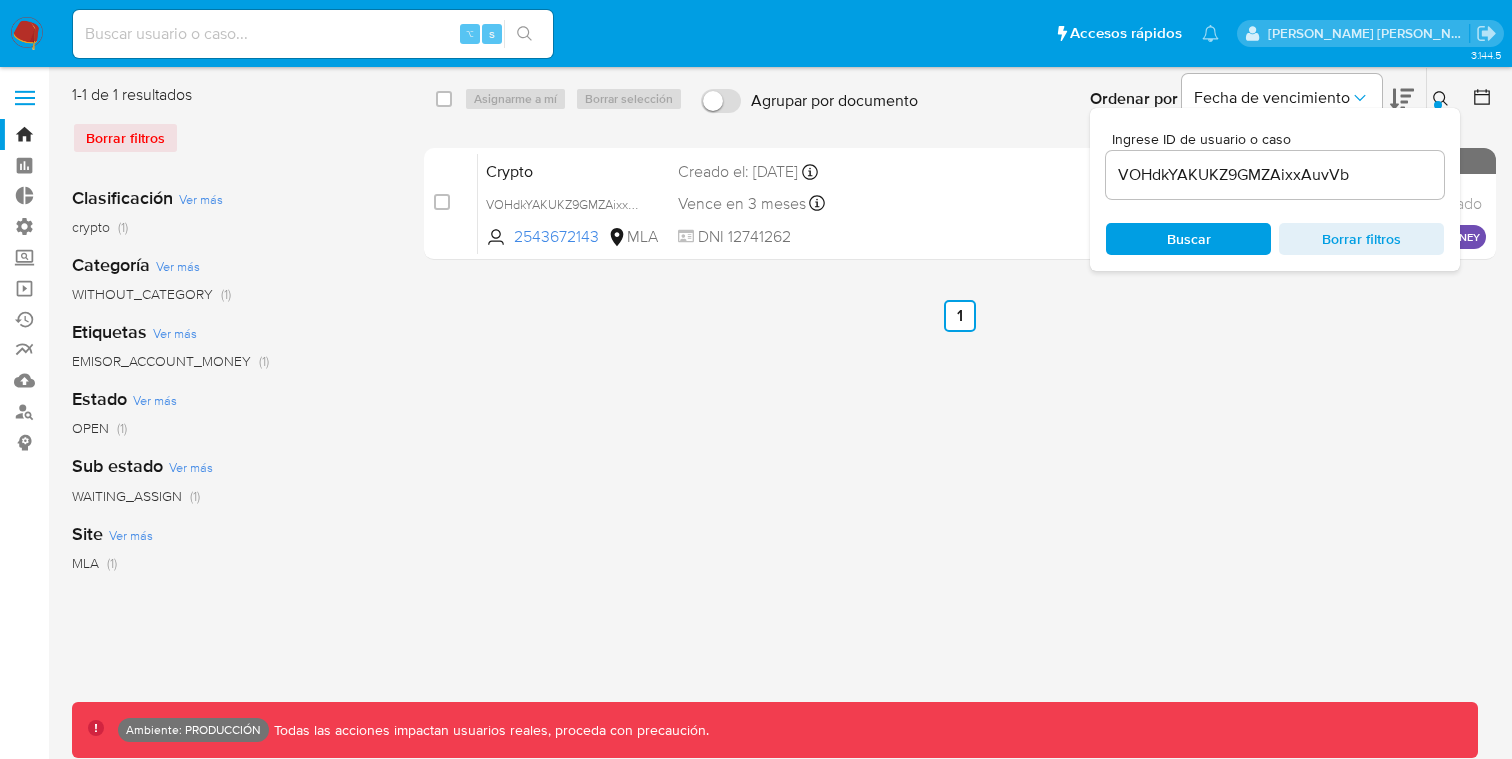 click on "select-all-cases-checkbox Asignarme a mí Borrar selección Agrupar por documento Ordenar por Fecha de vencimiento   No es posible ordenar los resultados mientras se encuentren agrupados. Ingrese ID de usuario o caso VOHdkYAKUKZ9GMZAixxAuvVb Buscar Borrar filtros case-item-checkbox   No es posible asignar el caso Crypto VOHdkYAKUKZ9GMZAixxAuvVb 2543672143 MLA Creado el: [DATE]   Creado el: [DATE] 14:53:49 Vence en 3 meses   Vence el [DATE] 14:53:49 DNI   12741262 Sin analista asignado   Asignado el: - EMISOR_ACCOUNT_MONEY OPEN - WAITING_ASSIGN" at bounding box center [960, 176] 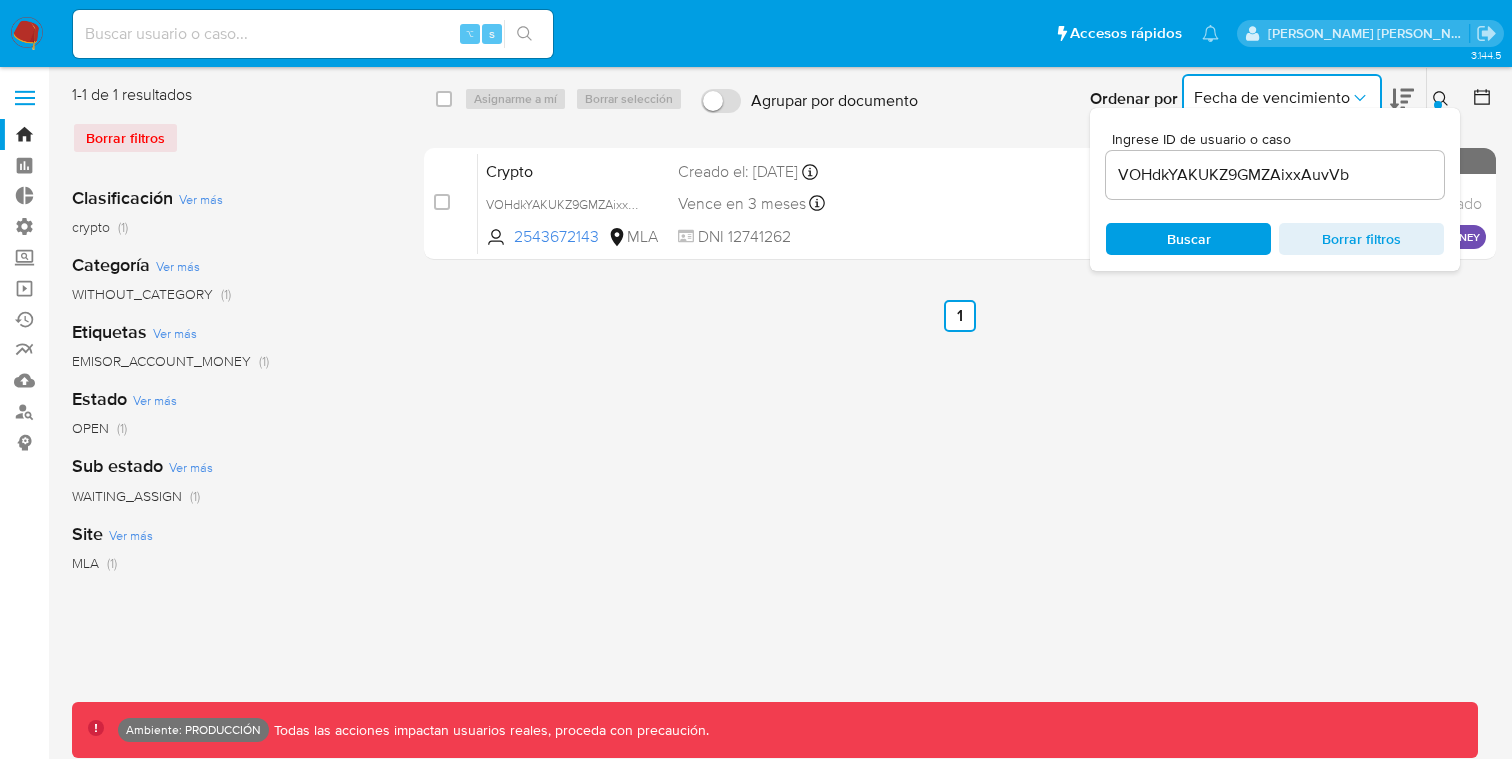 click on "Fecha de vencimiento" at bounding box center [1282, 98] 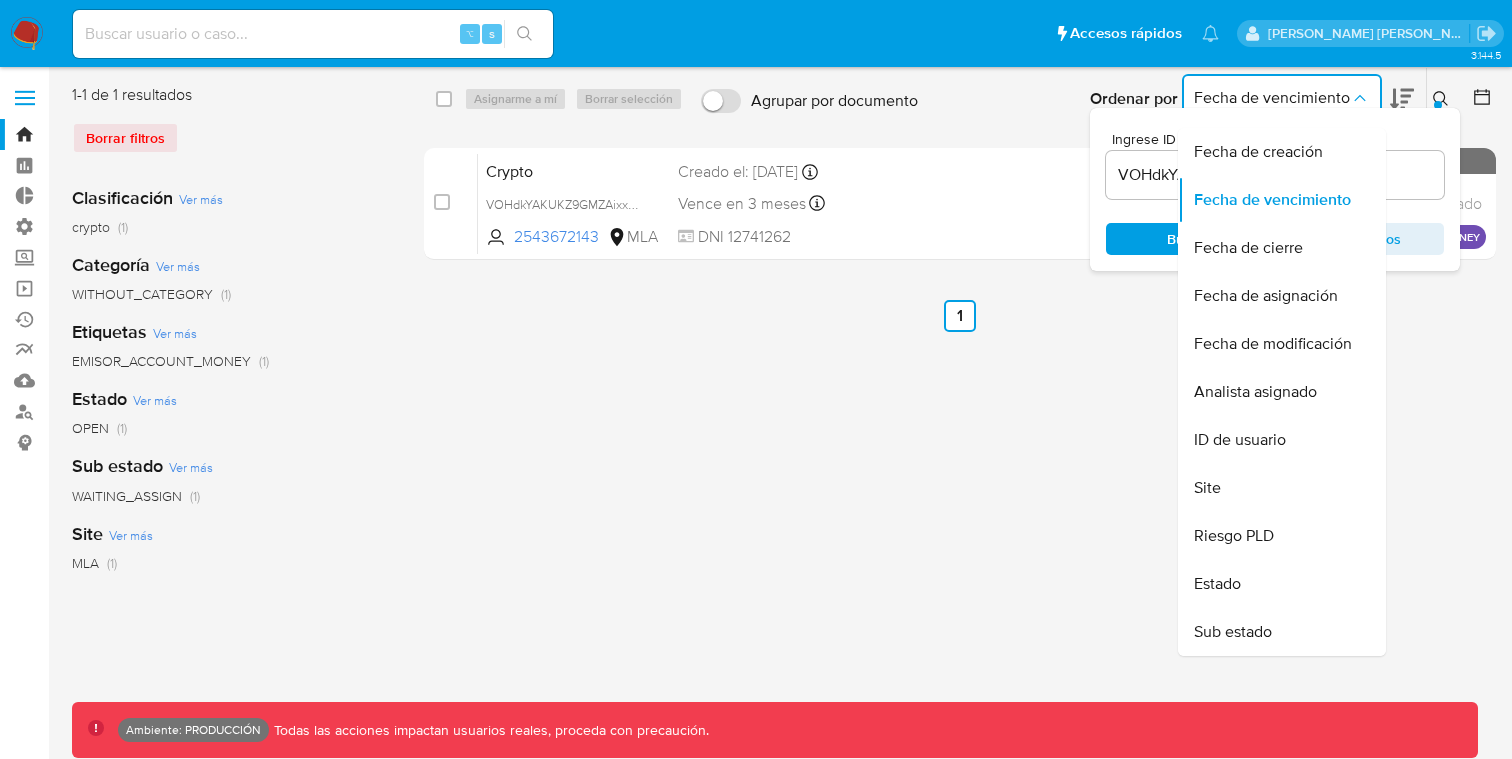 click on "Fecha de vencimiento" at bounding box center (1272, 98) 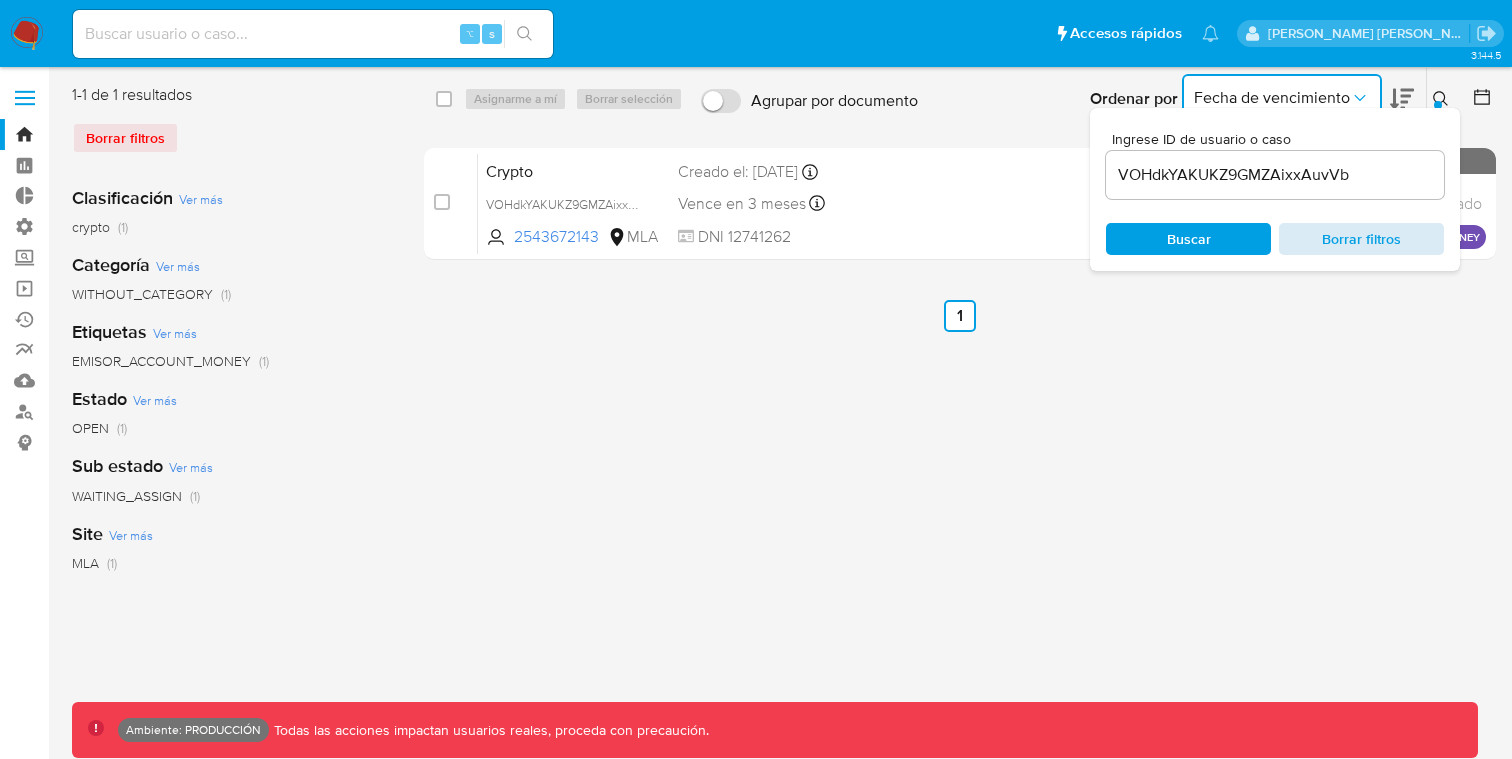 click on "Borrar filtros" at bounding box center [1361, 239] 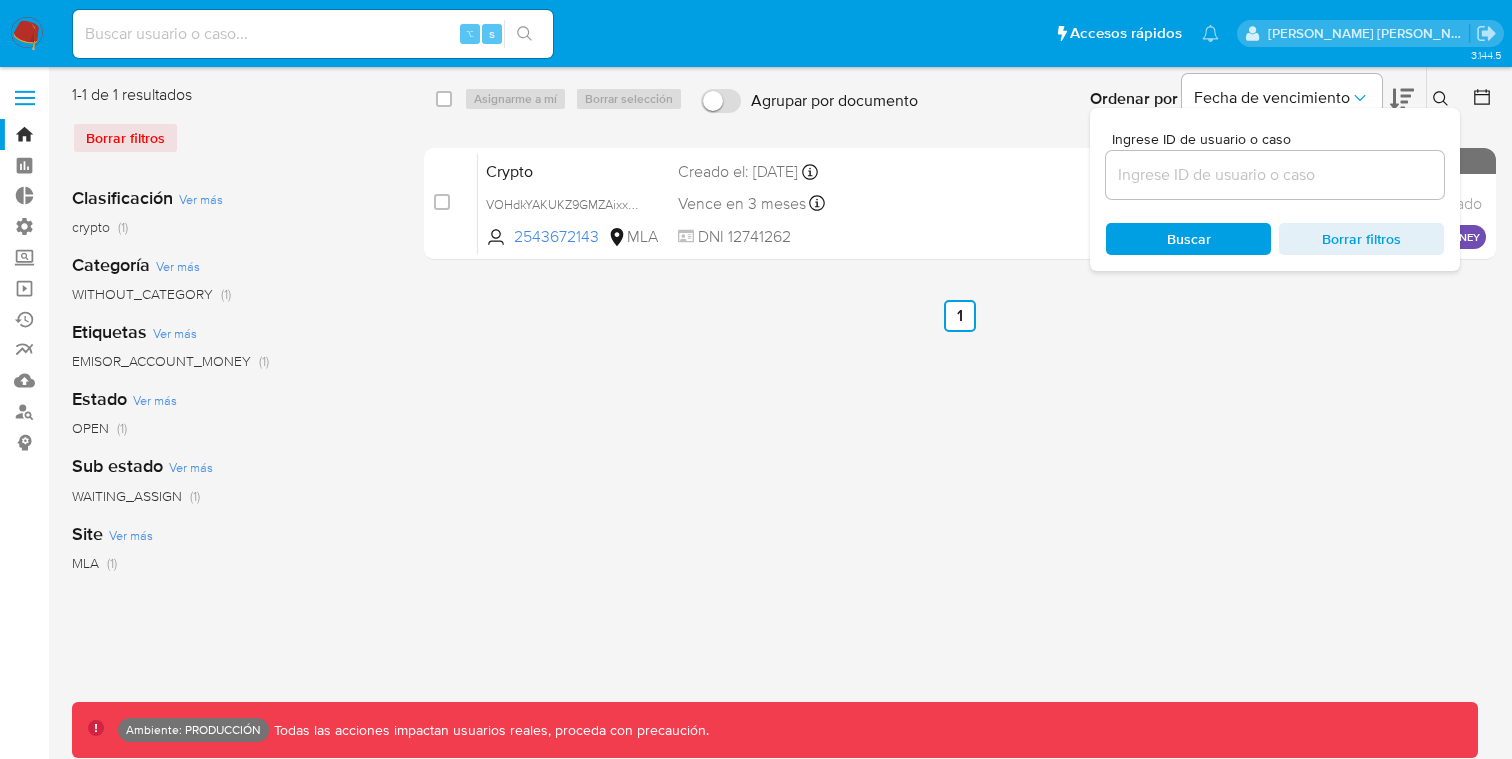 click on "Ordenar por Fecha de vencimiento   No es posible ordenar los resultados mientras se encuentren agrupados. Ingrese ID de usuario o caso Buscar Borrar filtros" at bounding box center [1212, 99] 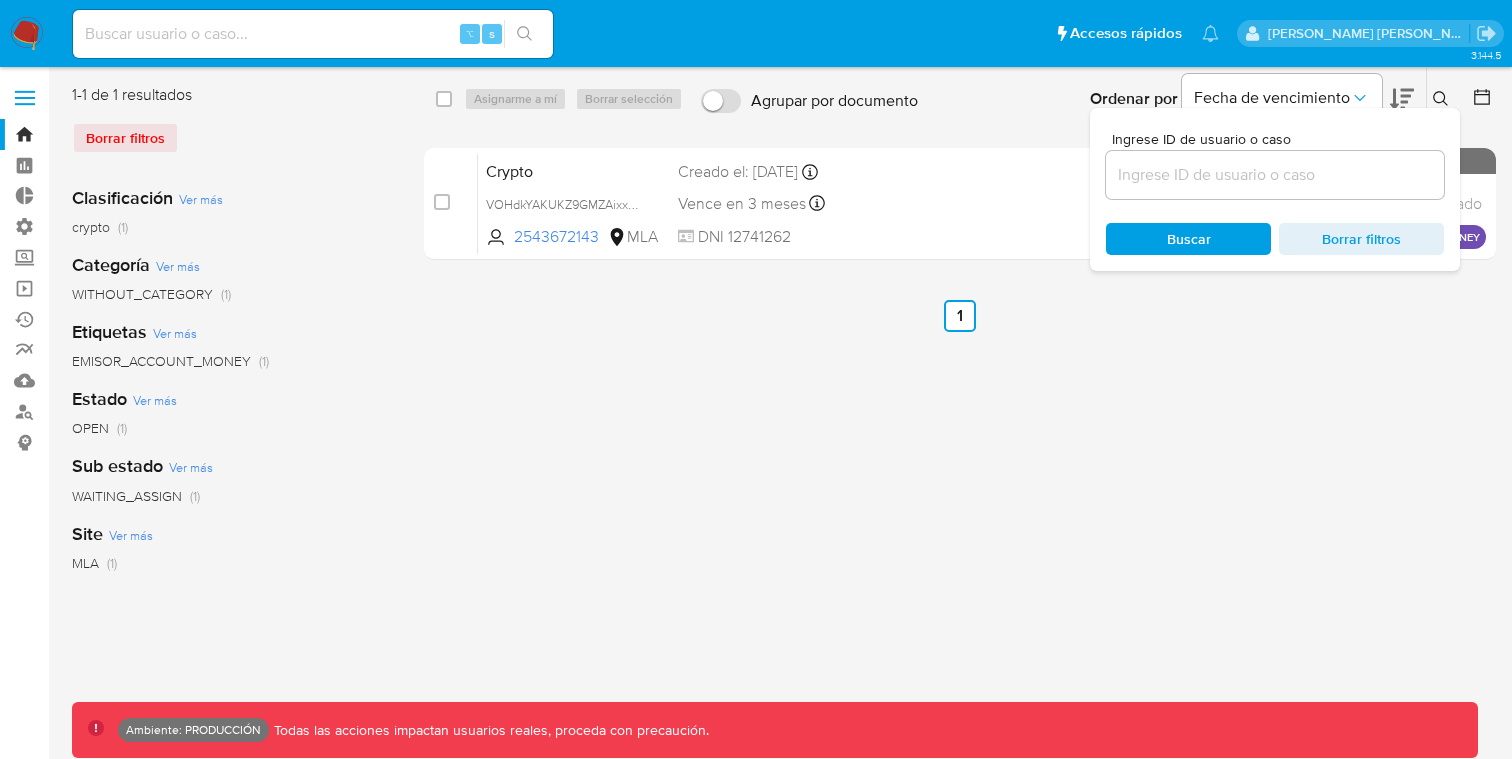 click on "Ingrese ID de usuario o caso Buscar Borrar filtros" at bounding box center (1275, 189) 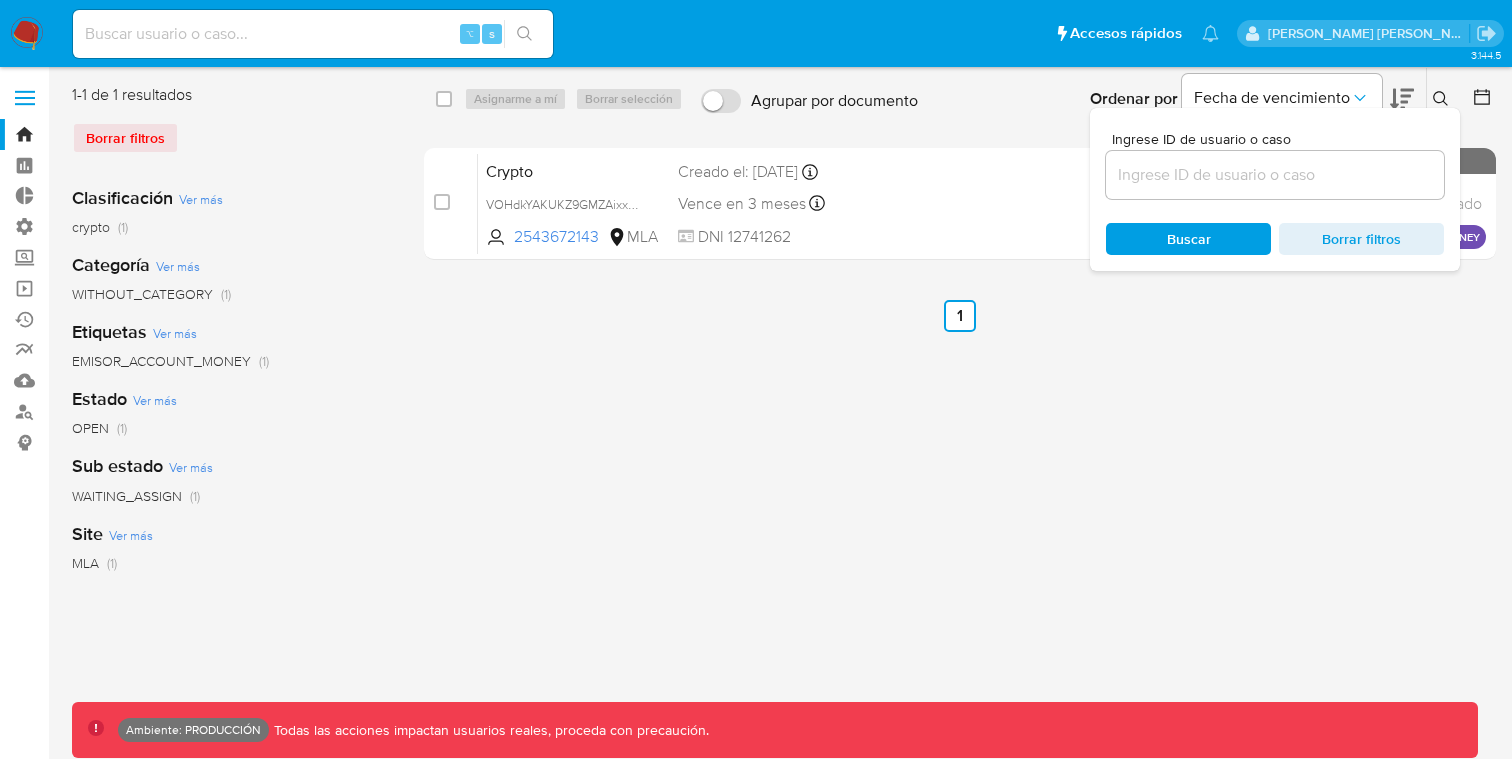 click on "Buscar" at bounding box center (1188, 239) 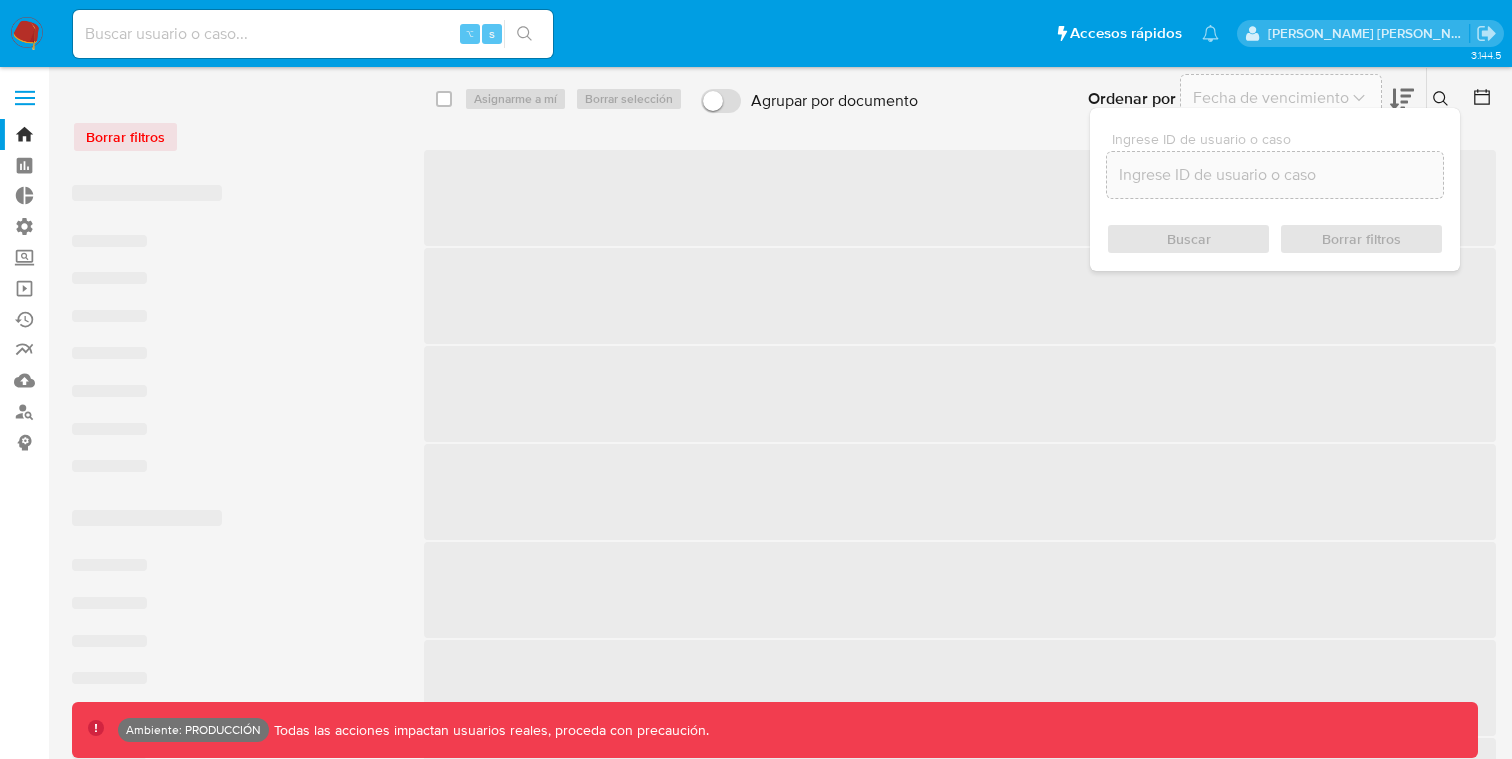 click 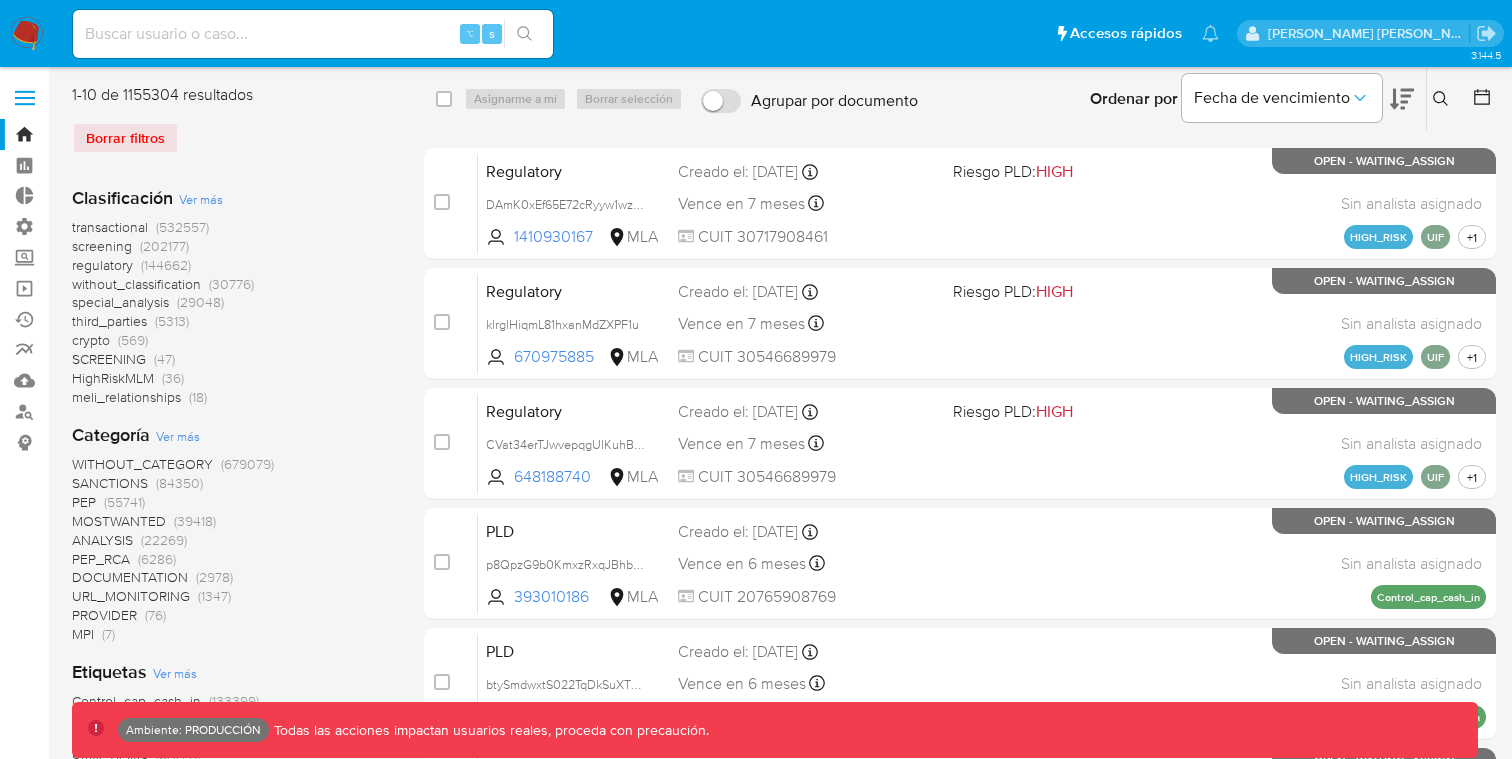click at bounding box center (1443, 99) 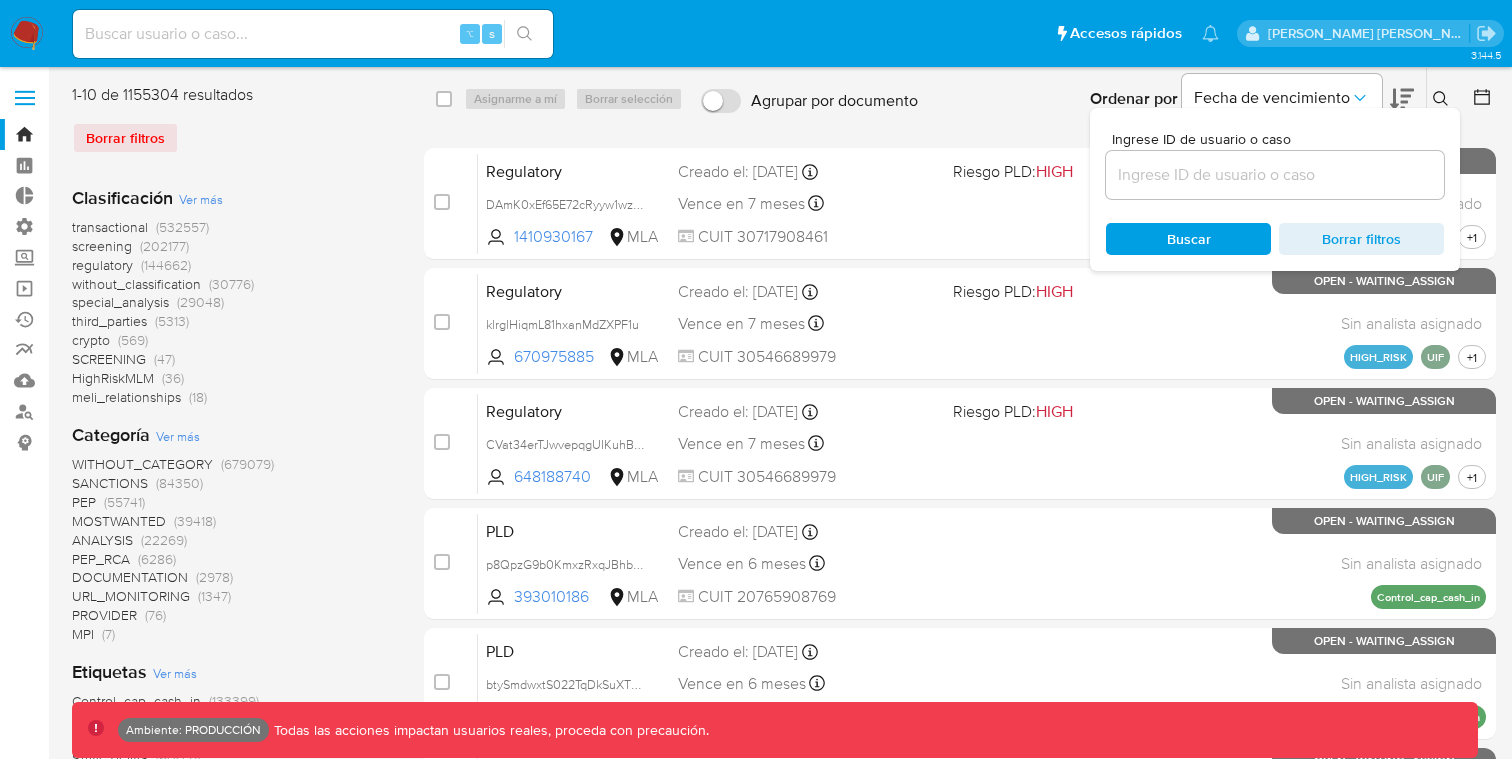 click at bounding box center [1275, 175] 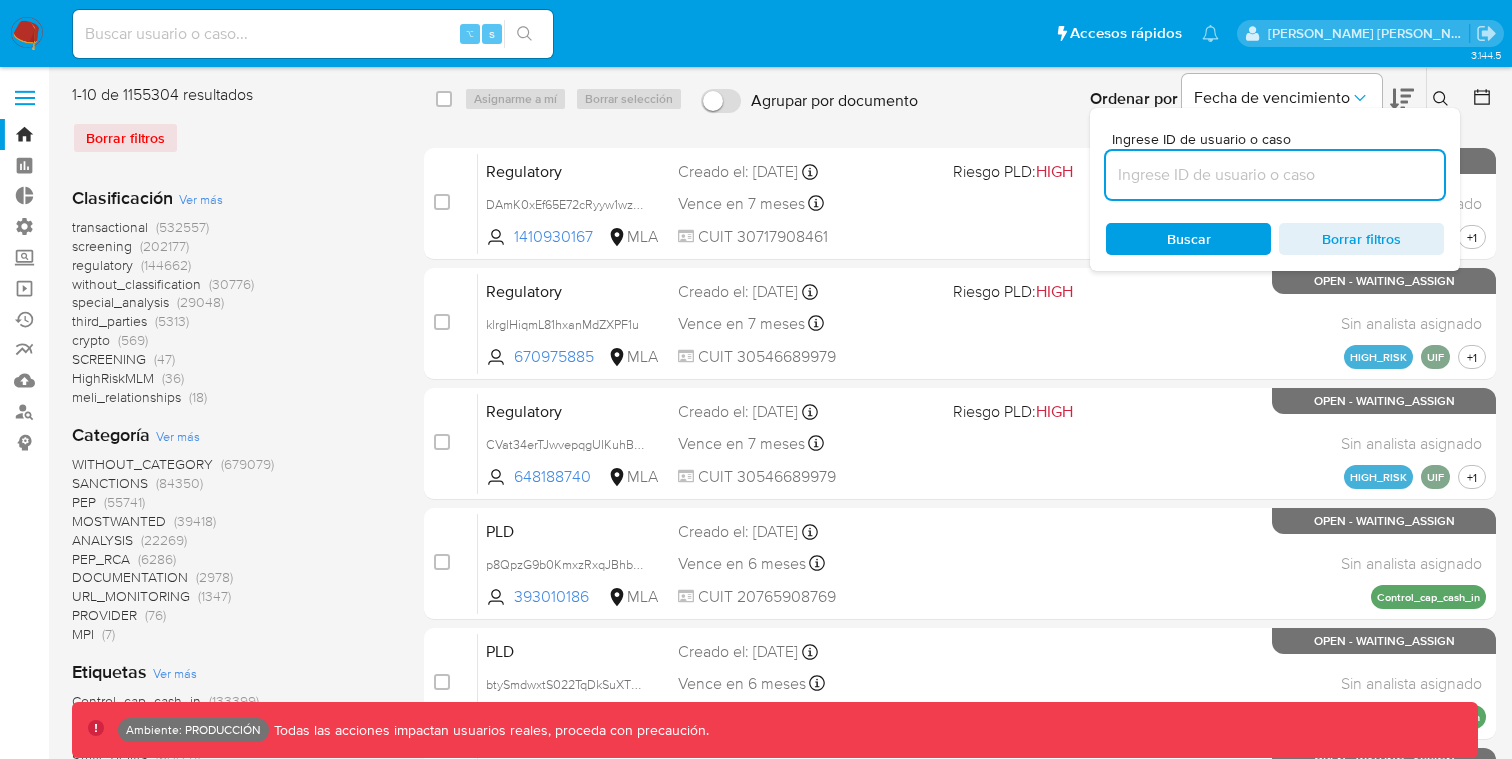 click at bounding box center (1275, 175) 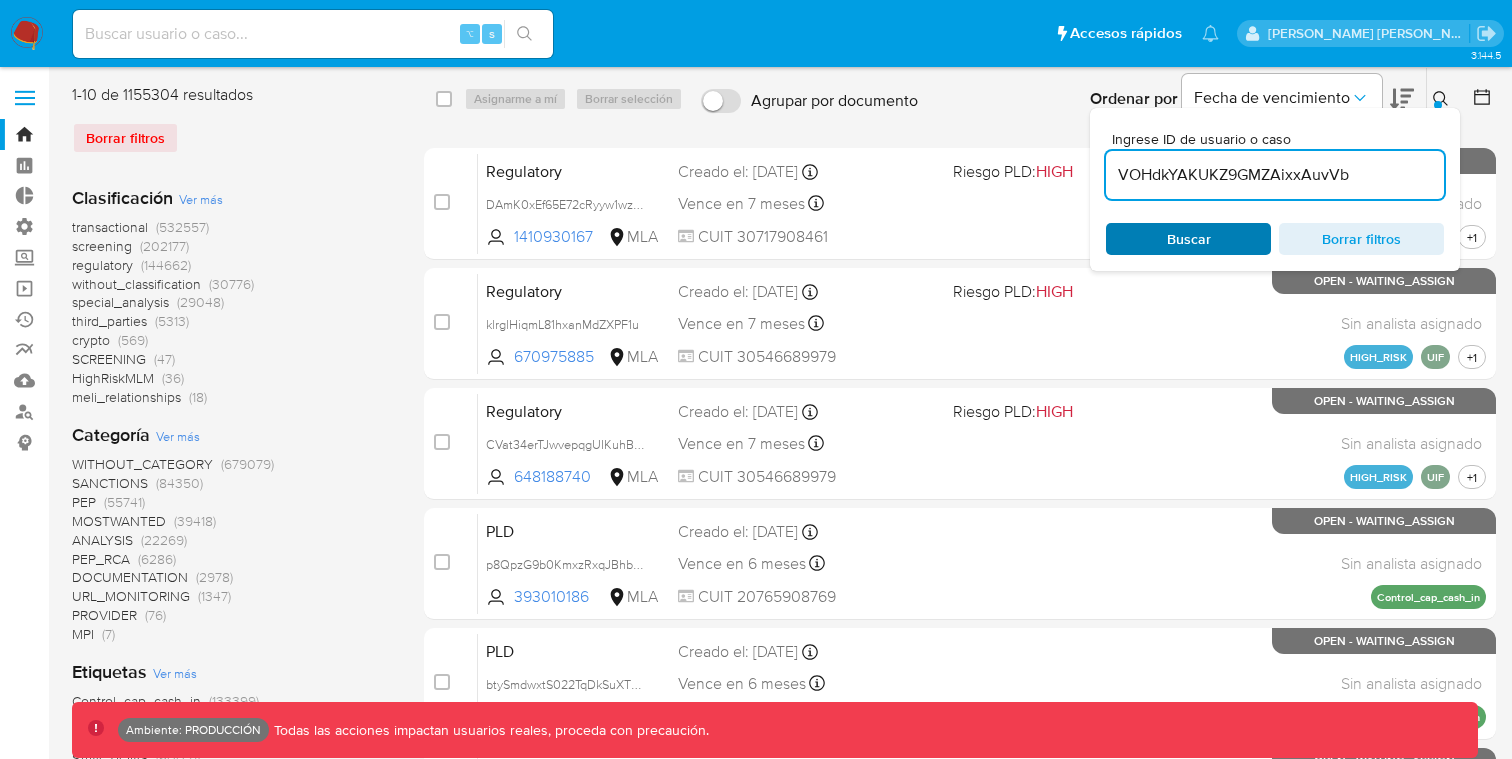 type on "VOHdkYAKUKZ9GMZAixxAuvVb" 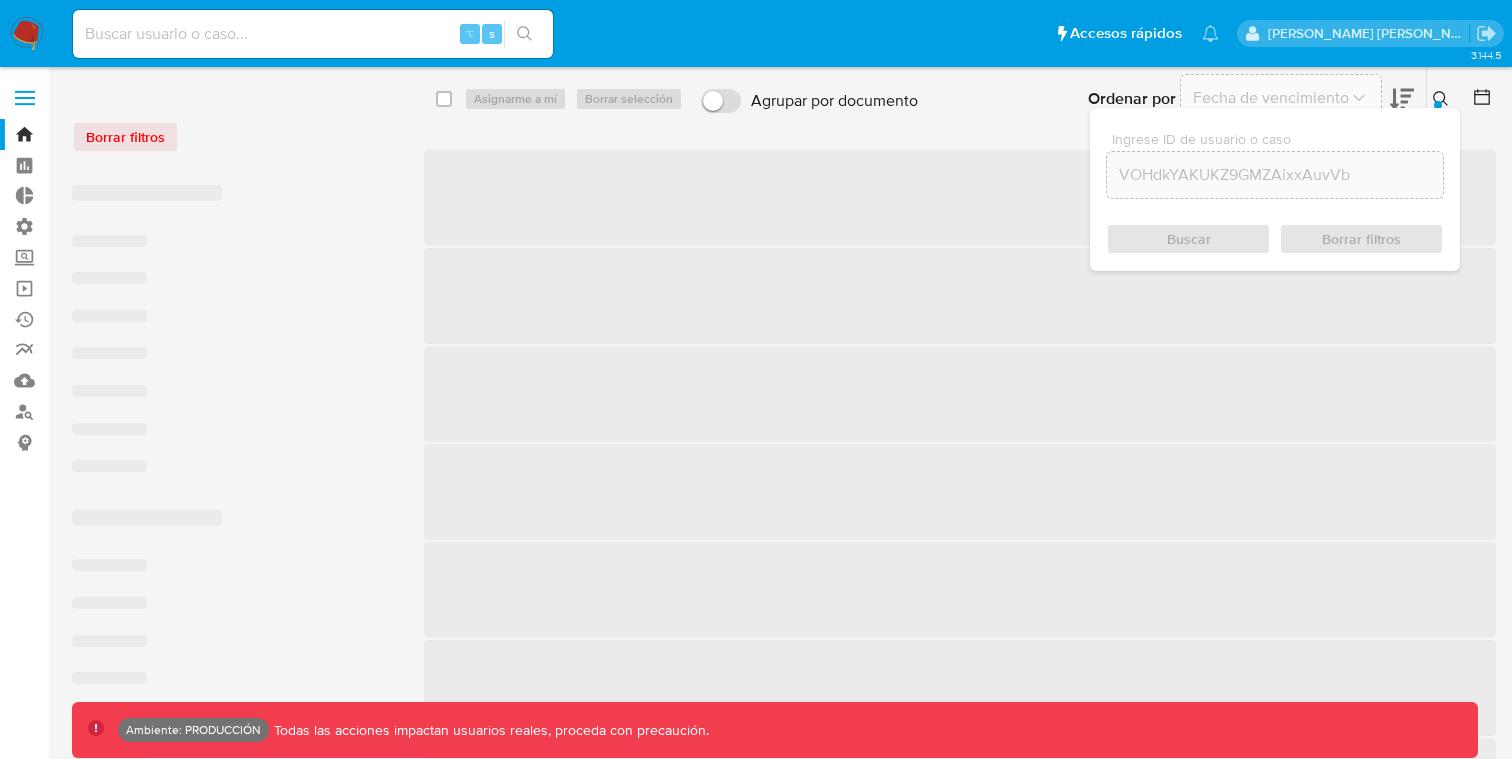 click on "Buscar Borrar filtros" at bounding box center (1275, 239) 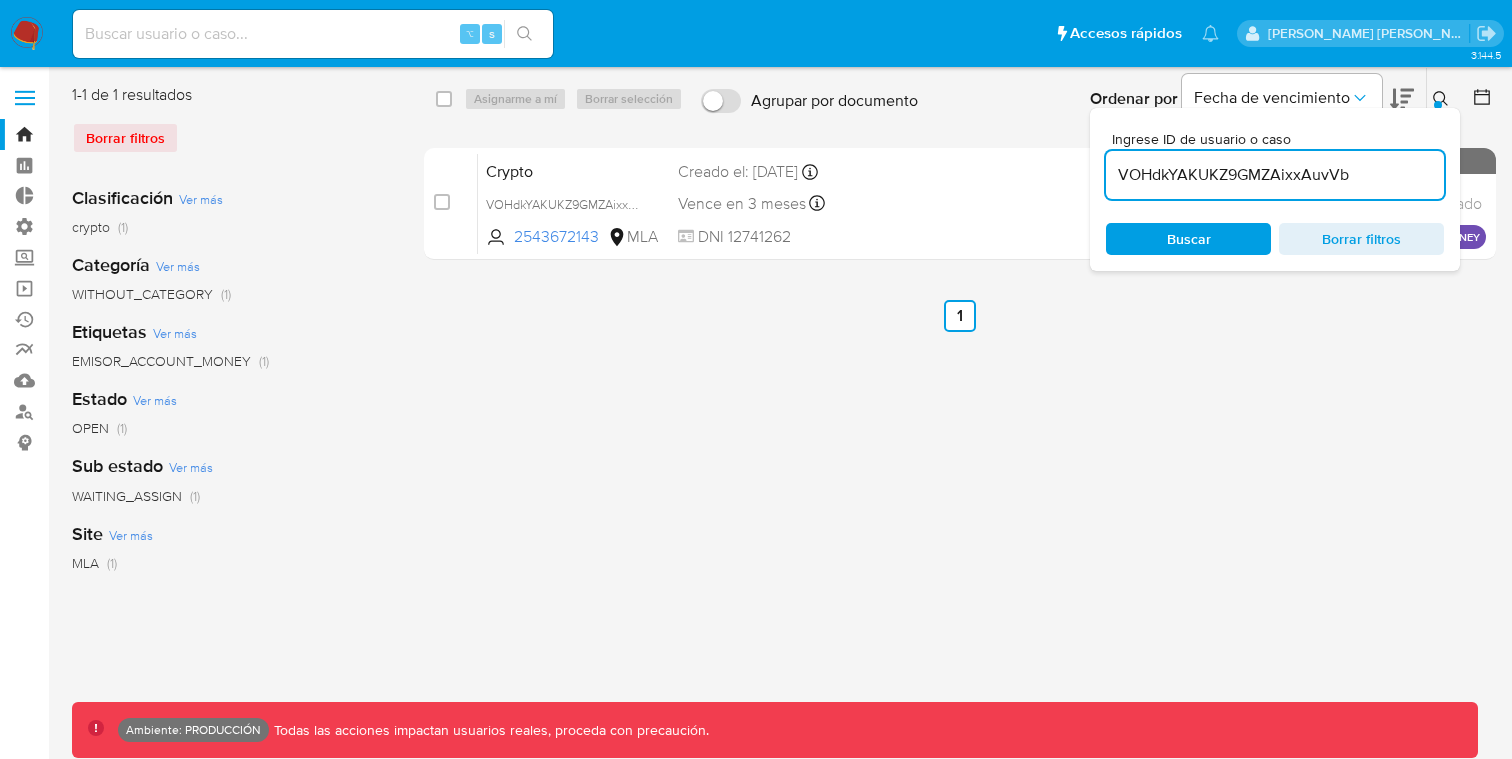 click on "select-all-cases-checkbox Asignarme a mí Borrar selección Agrupar por documento Ordenar por Fecha de vencimiento   No es posible ordenar los resultados mientras se encuentren agrupados. Ingrese ID de usuario o caso VOHdkYAKUKZ9GMZAixxAuvVb Buscar Borrar filtros case-item-checkbox   No es posible asignar el caso Crypto VOHdkYAKUKZ9GMZAixxAuvVb 2543672143 MLA Creado el: [DATE]   Creado el: [DATE] 14:53:49 Vence en 3 meses   Vence el [DATE] 14:53:49 DNI   12741262 Sin analista asignado   Asignado el: - EMISOR_ACCOUNT_MONEY OPEN - WAITING_ASSIGN  Anterior 1 Siguiente" at bounding box center (960, 515) 